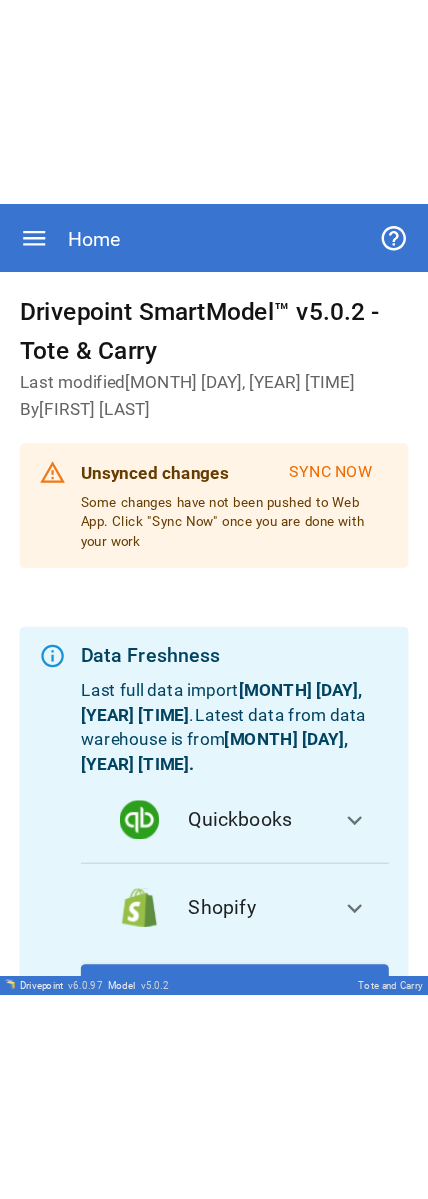 scroll, scrollTop: 0, scrollLeft: 0, axis: both 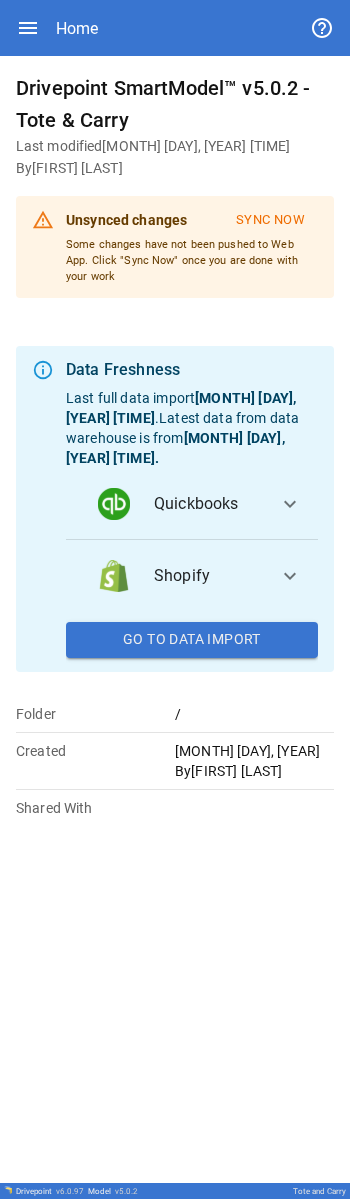 click on "Home" at bounding box center (175, 28) 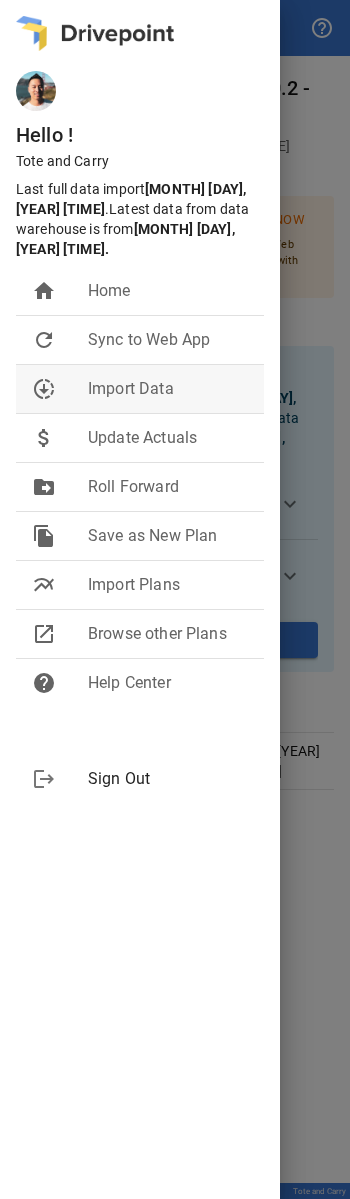 click on "Import Data" at bounding box center [168, 291] 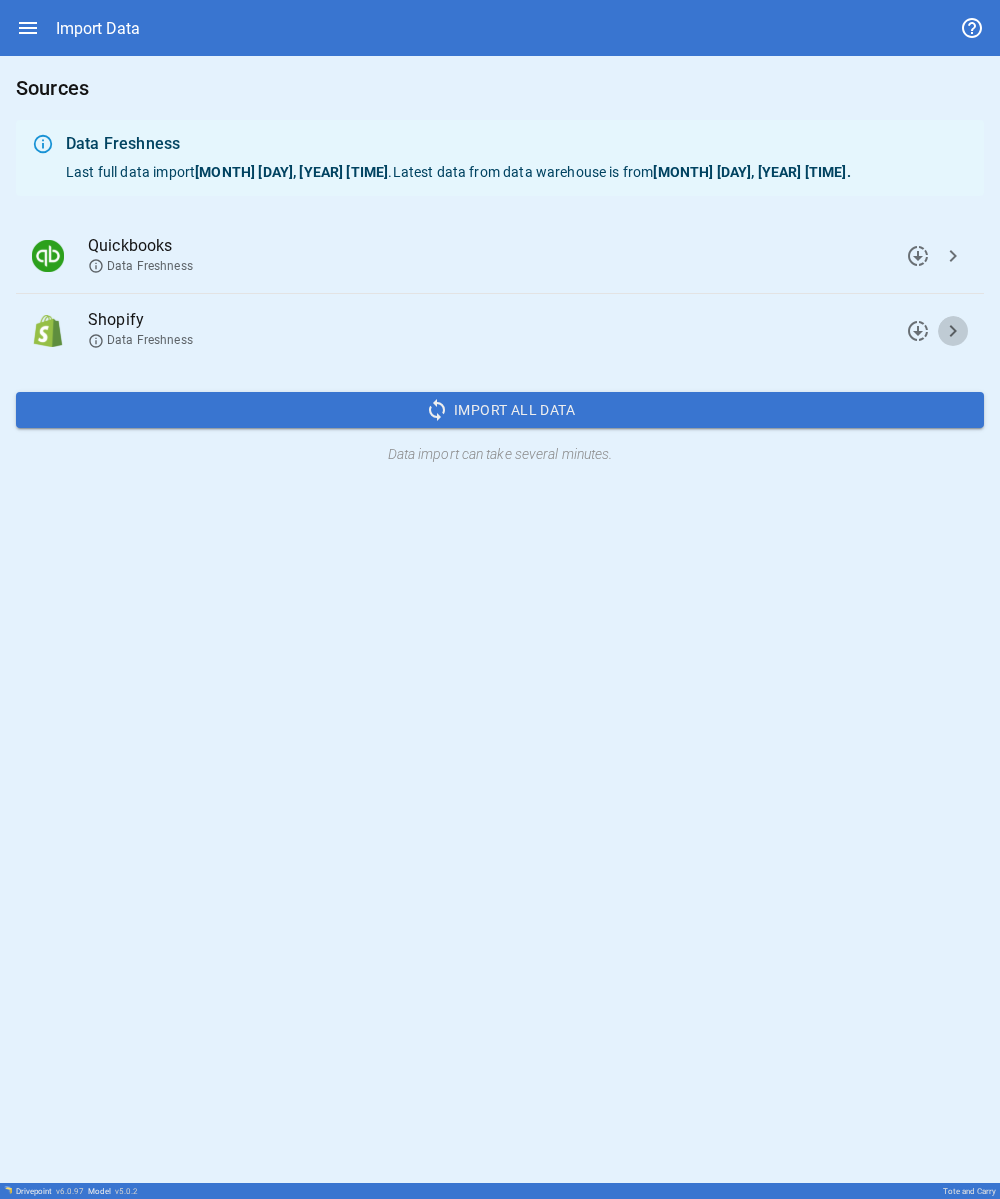 click on "chevron_right" at bounding box center (918, 256) 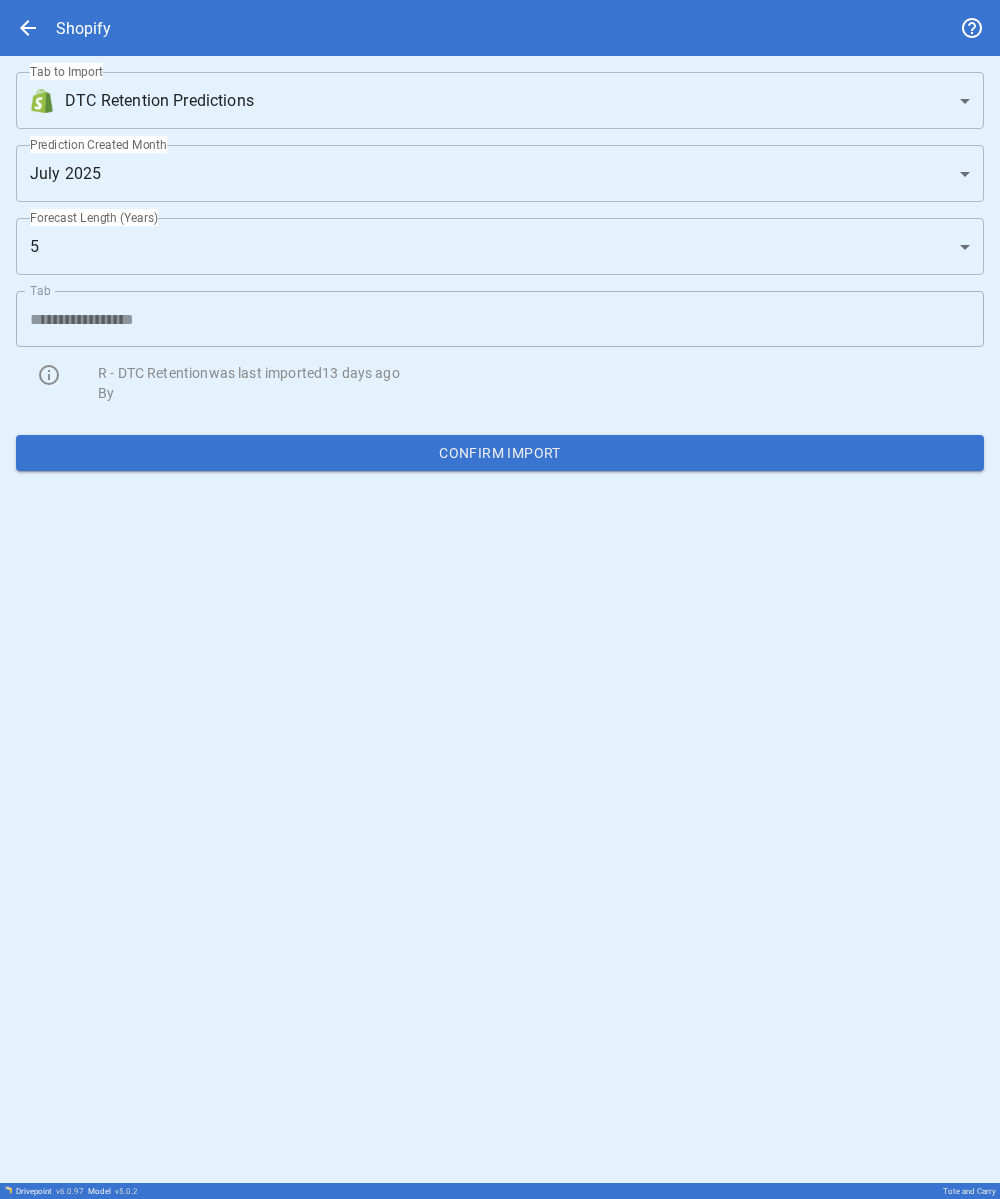 click on "**********" at bounding box center (500, 599) 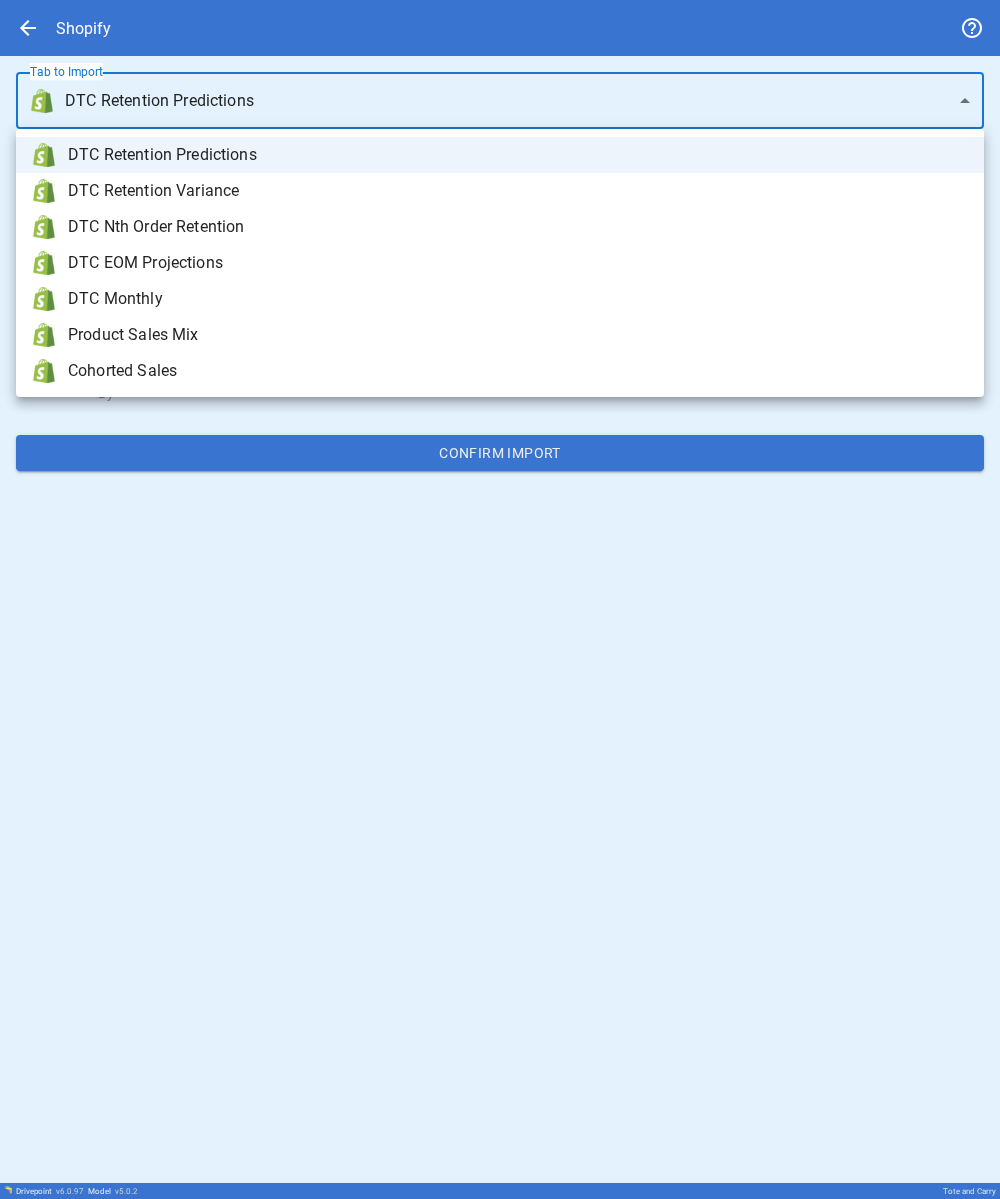 click on "Product Sales Mix" at bounding box center (500, 335) 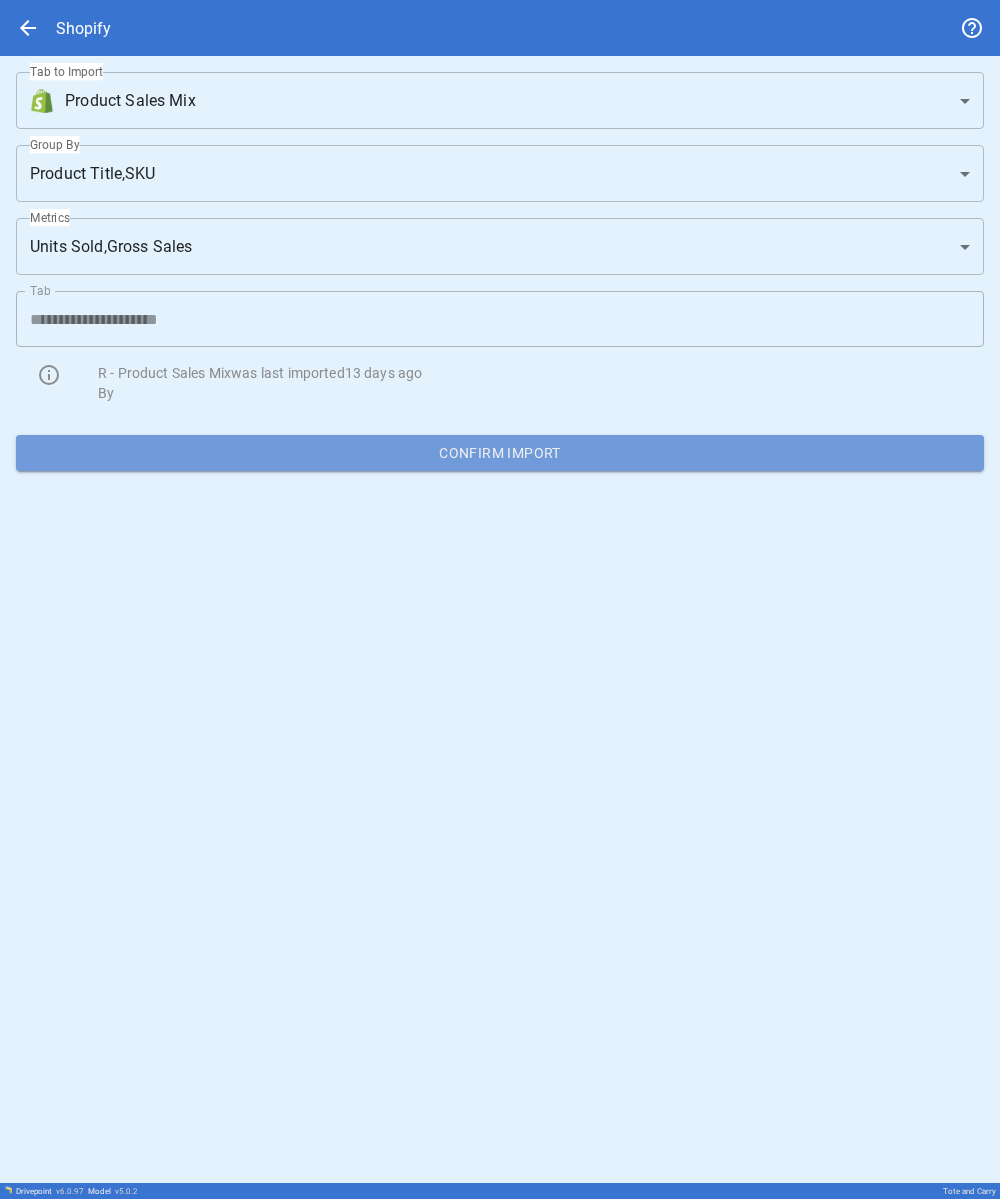 click on "Confirm Import" at bounding box center [500, 453] 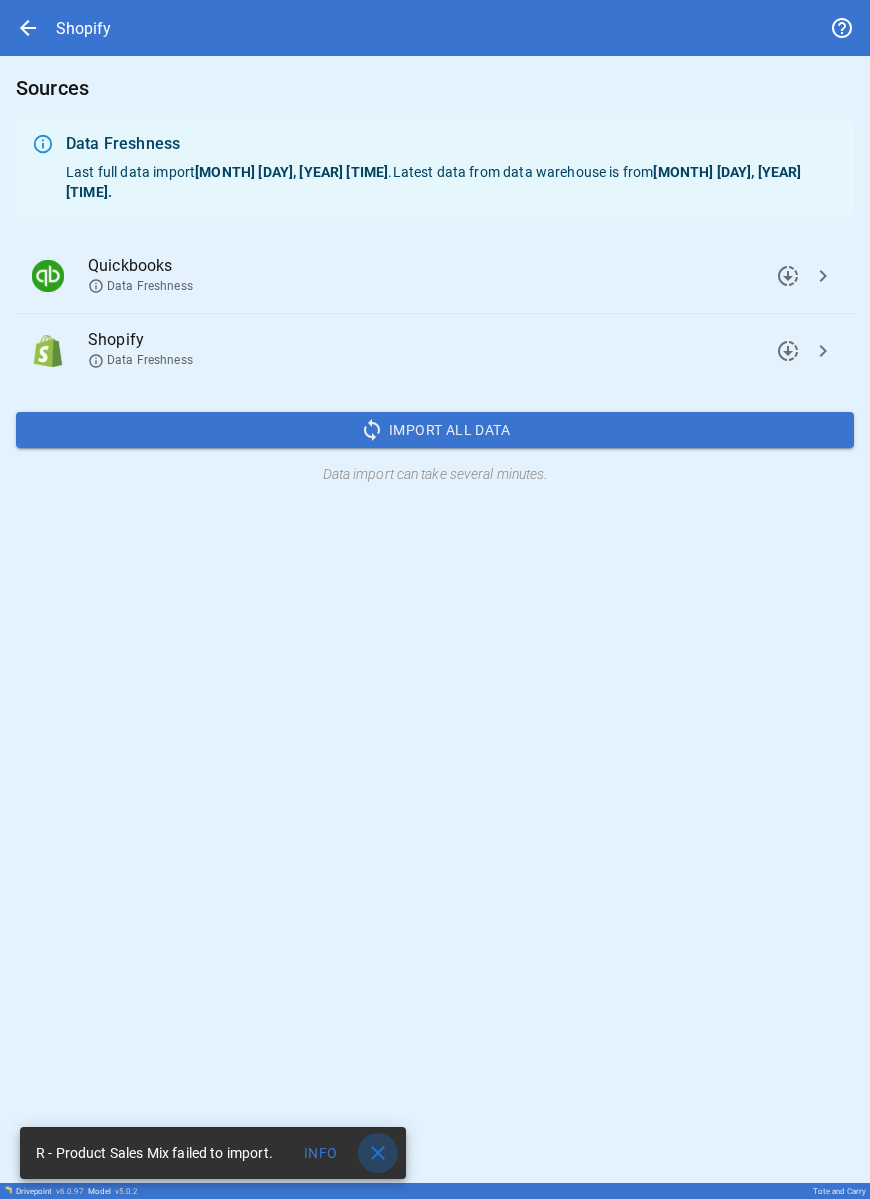 click on "close" at bounding box center (378, 1153) 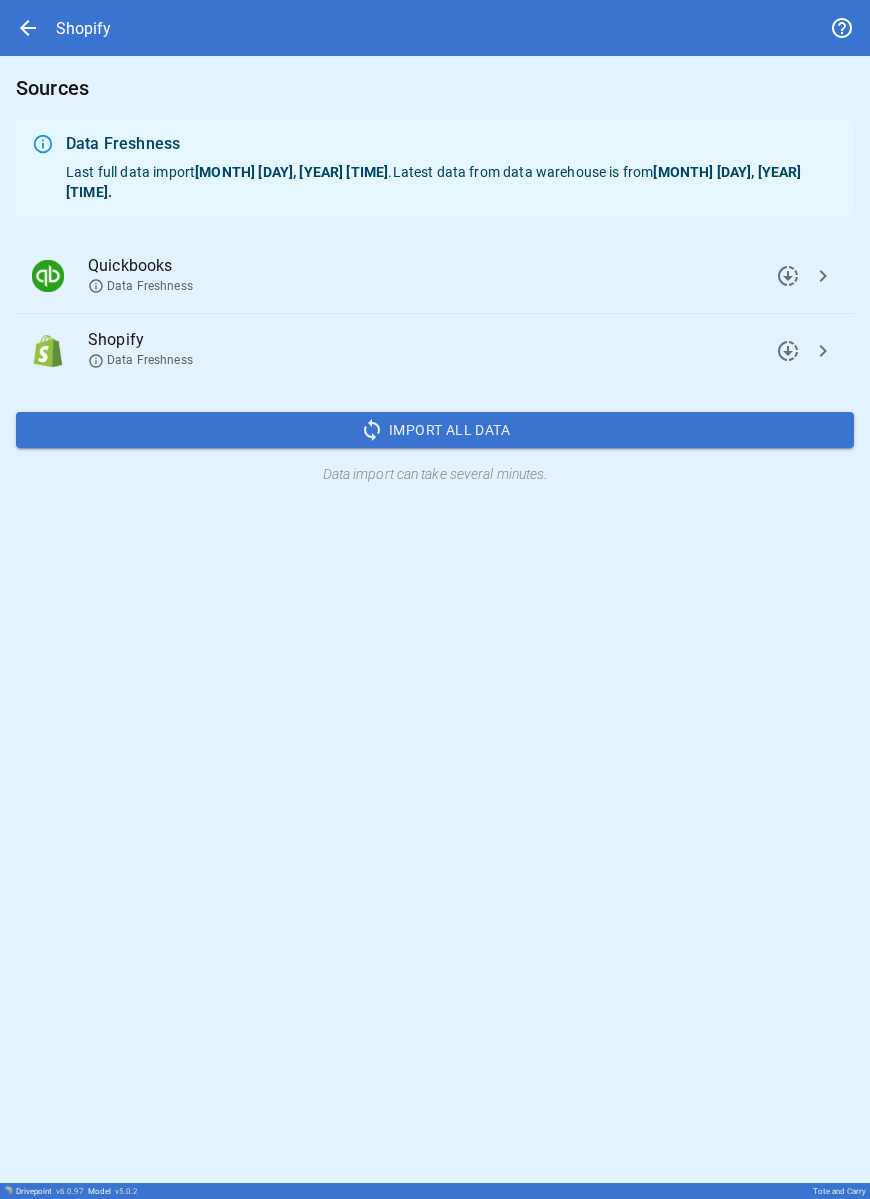 click on "chevron_right" at bounding box center (788, 276) 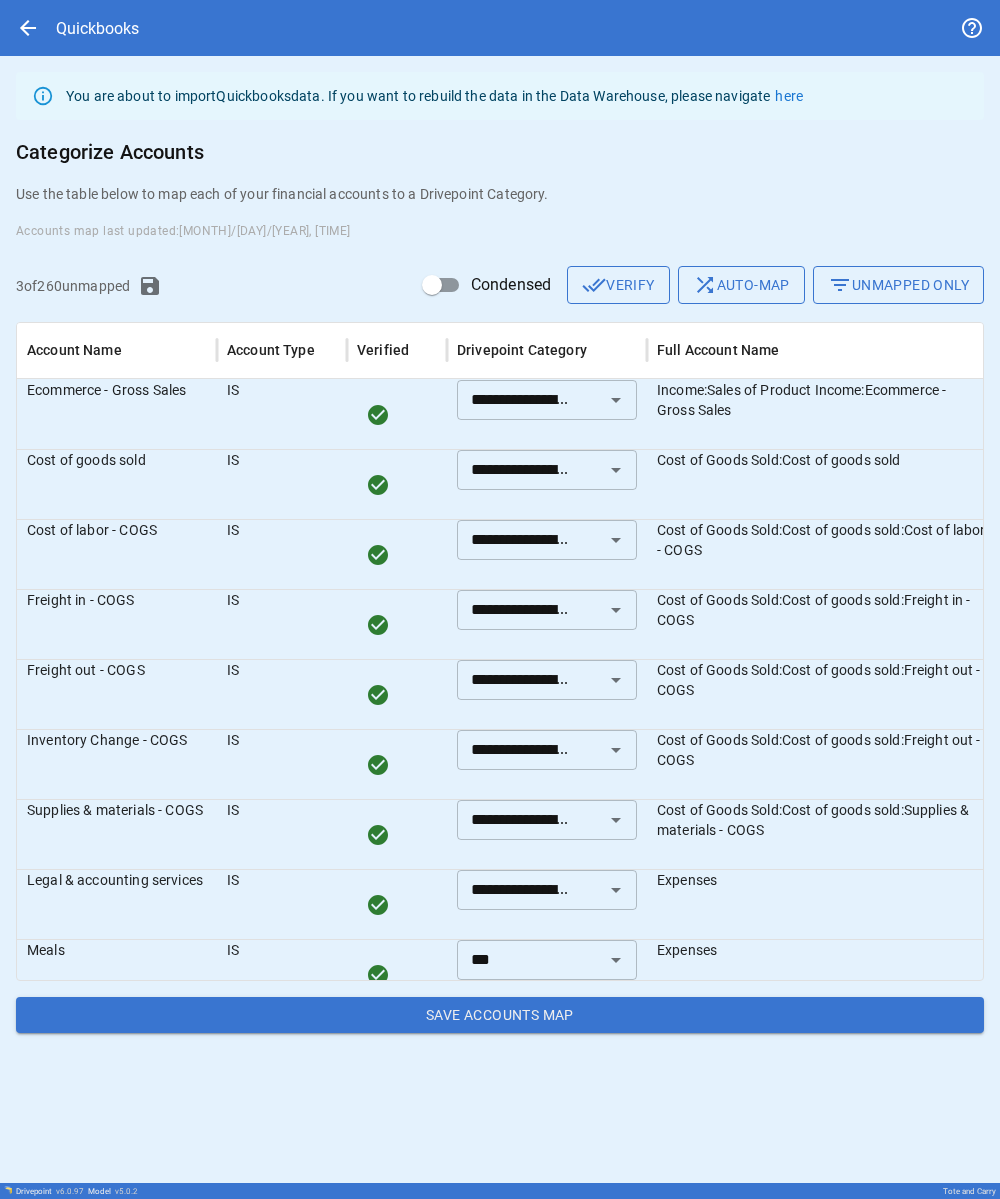 click on "filter_list Unmapped Only" at bounding box center [898, 285] 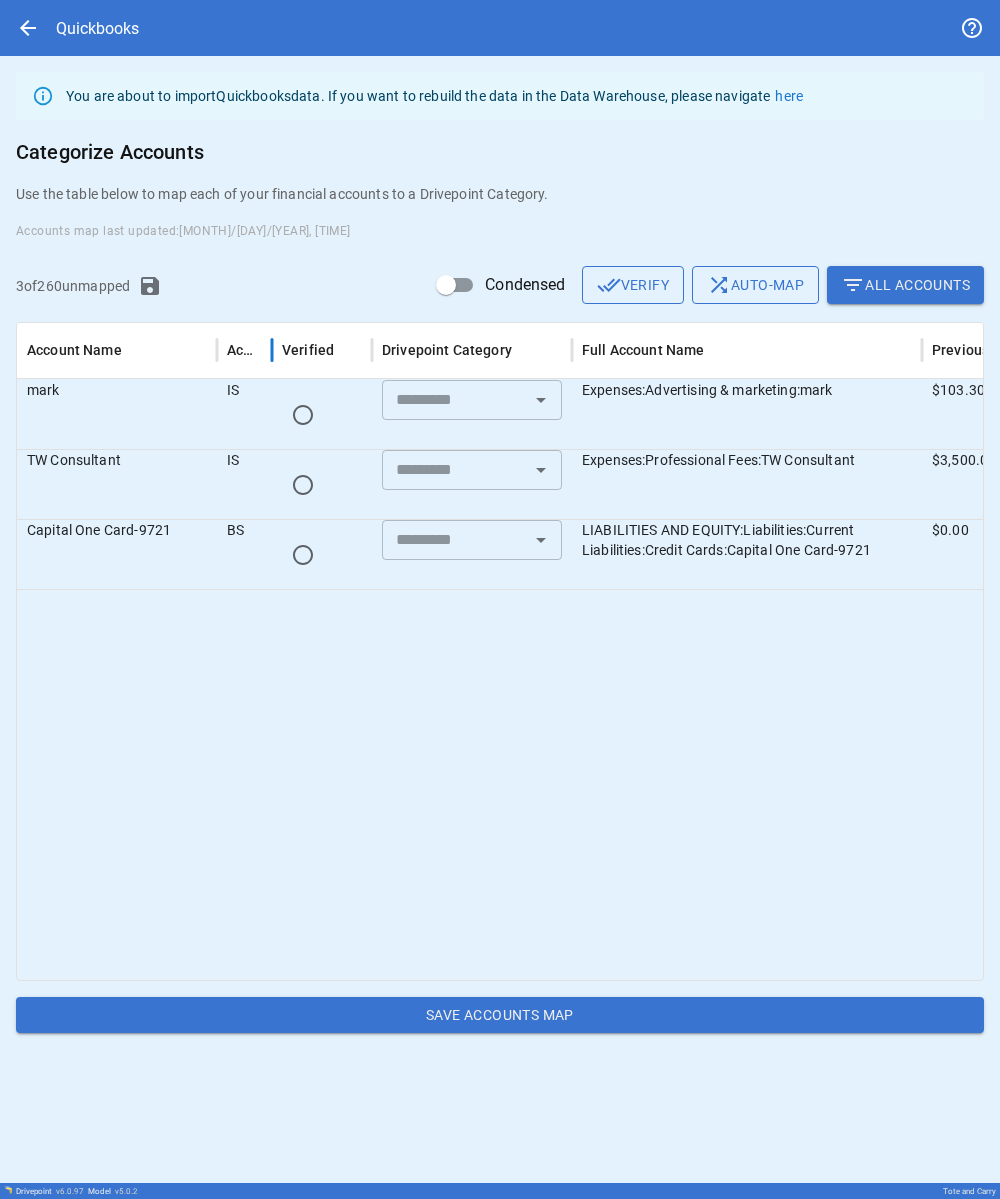 drag, startPoint x: 345, startPoint y: 352, endPoint x: 279, endPoint y: 353, distance: 66.007576 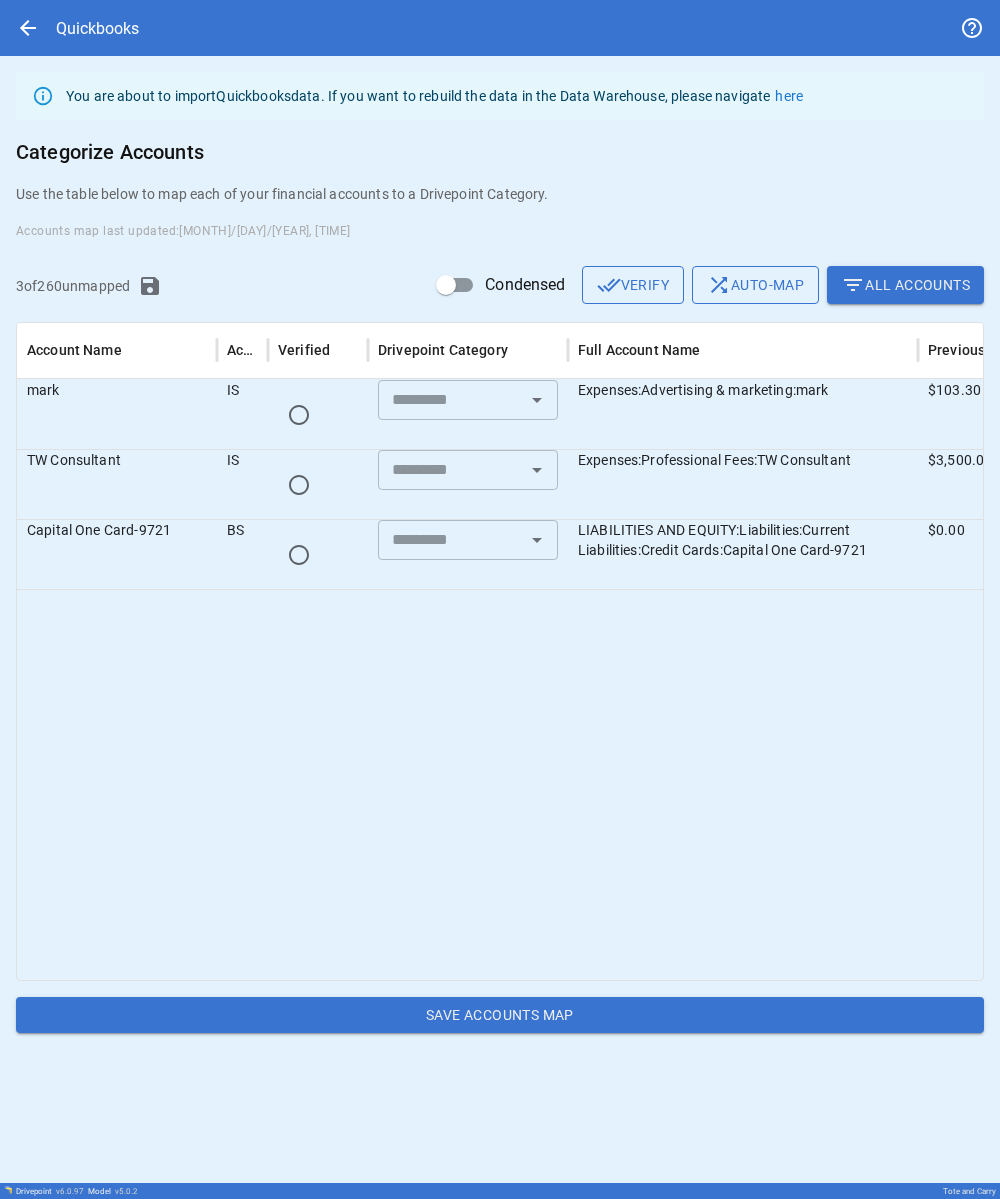 click at bounding box center (537, 400) 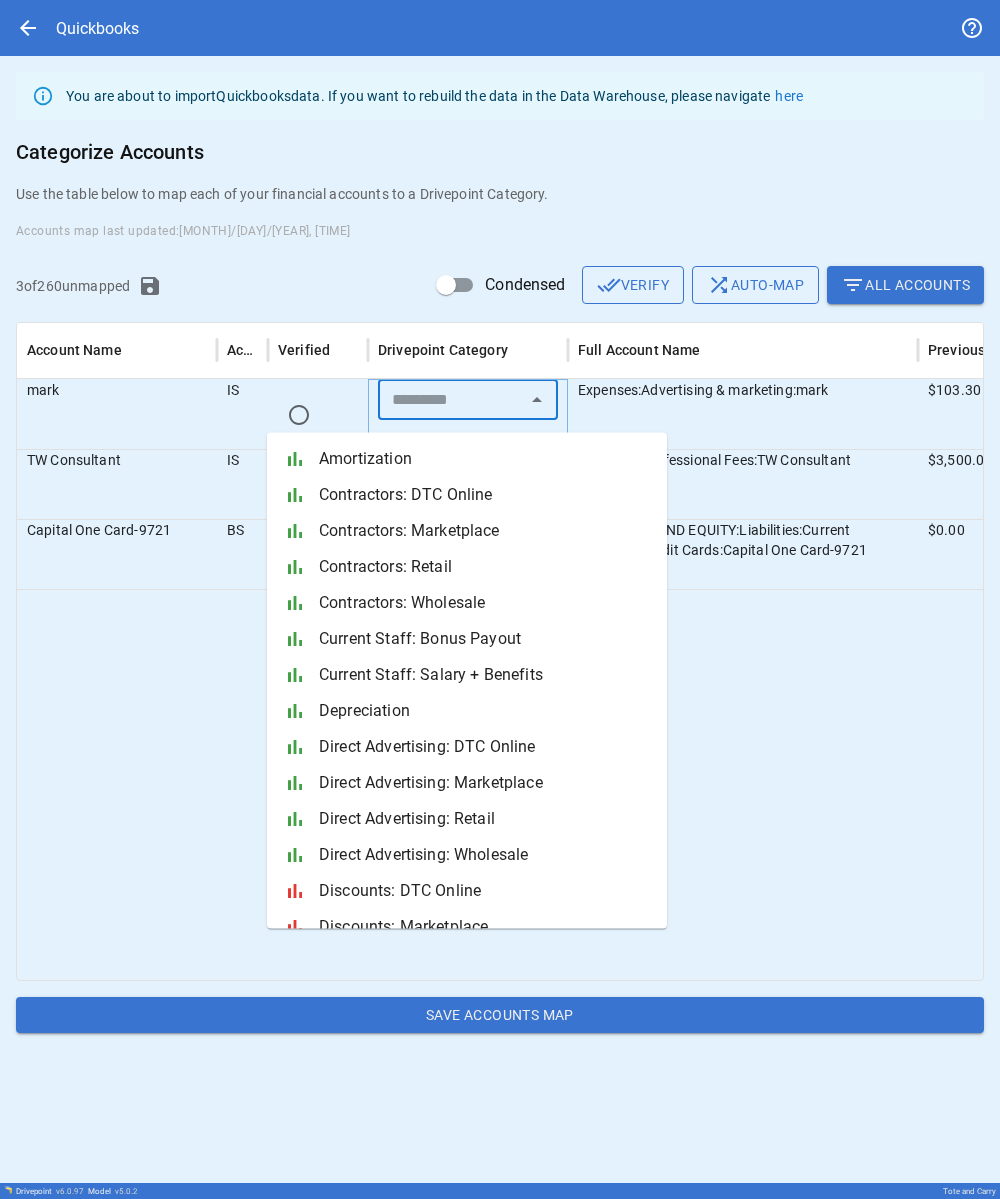 click at bounding box center (451, 400) 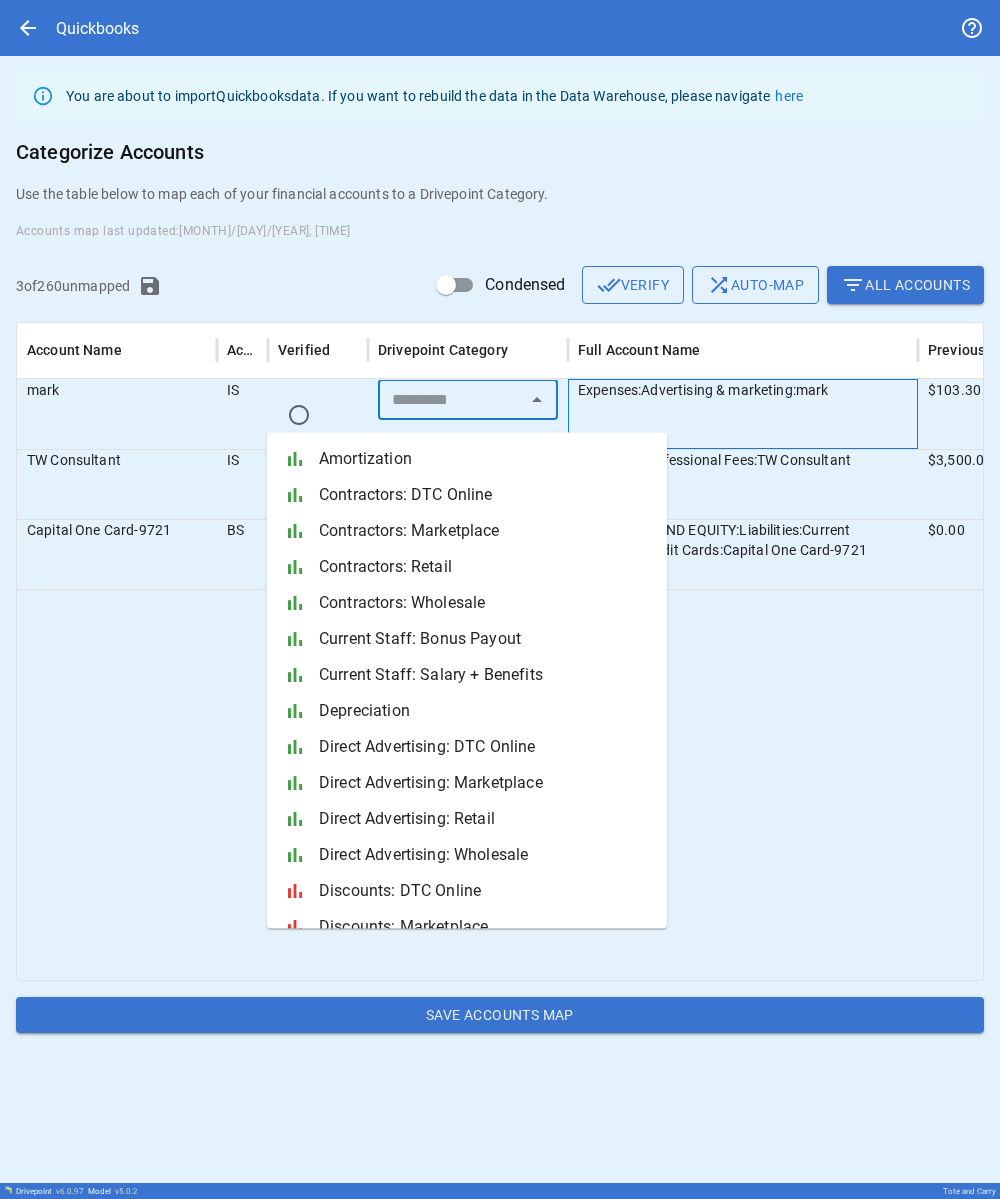 click on "Expenses:Advertising & marketing:mark" at bounding box center [743, 414] 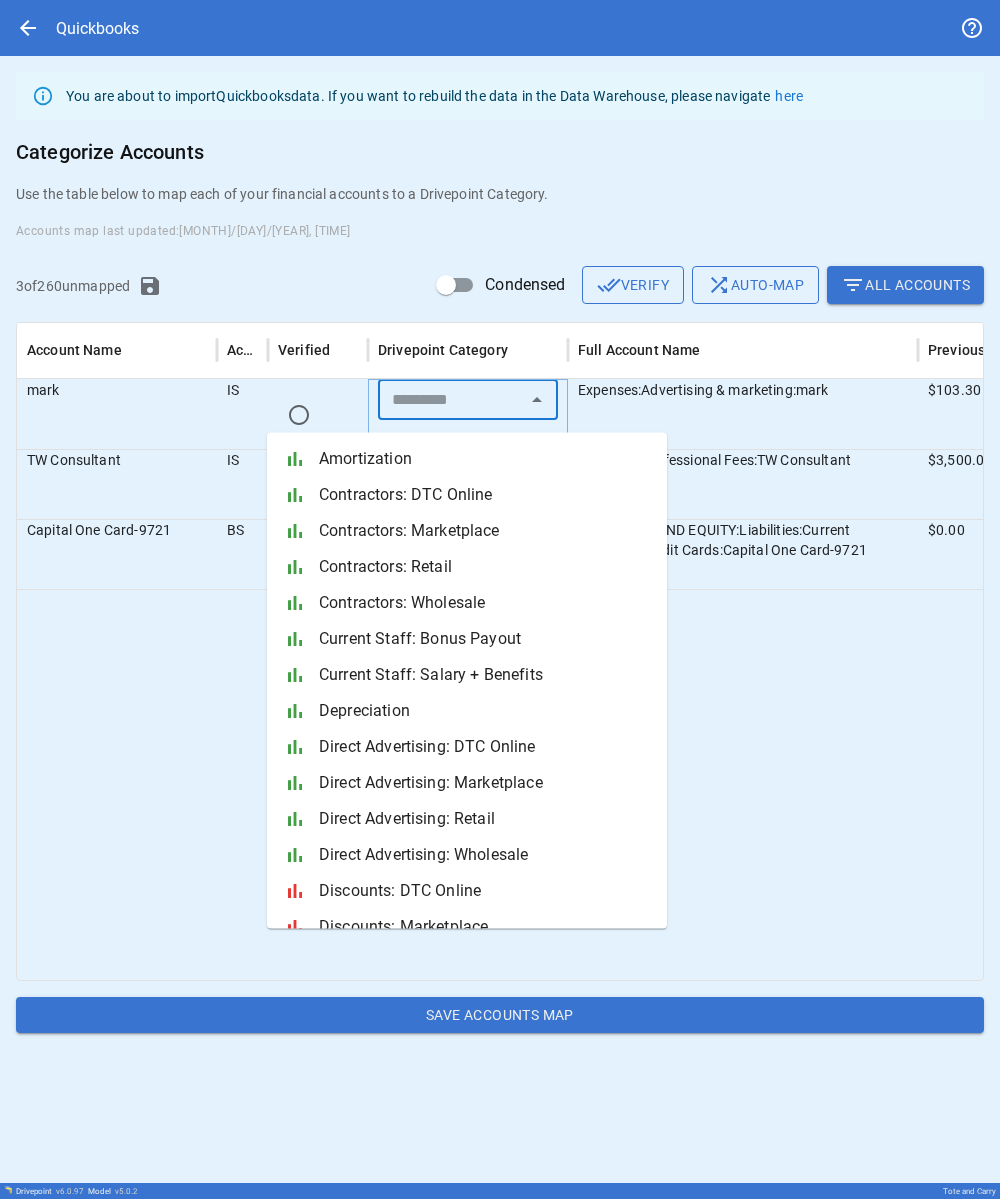 click at bounding box center [451, 400] 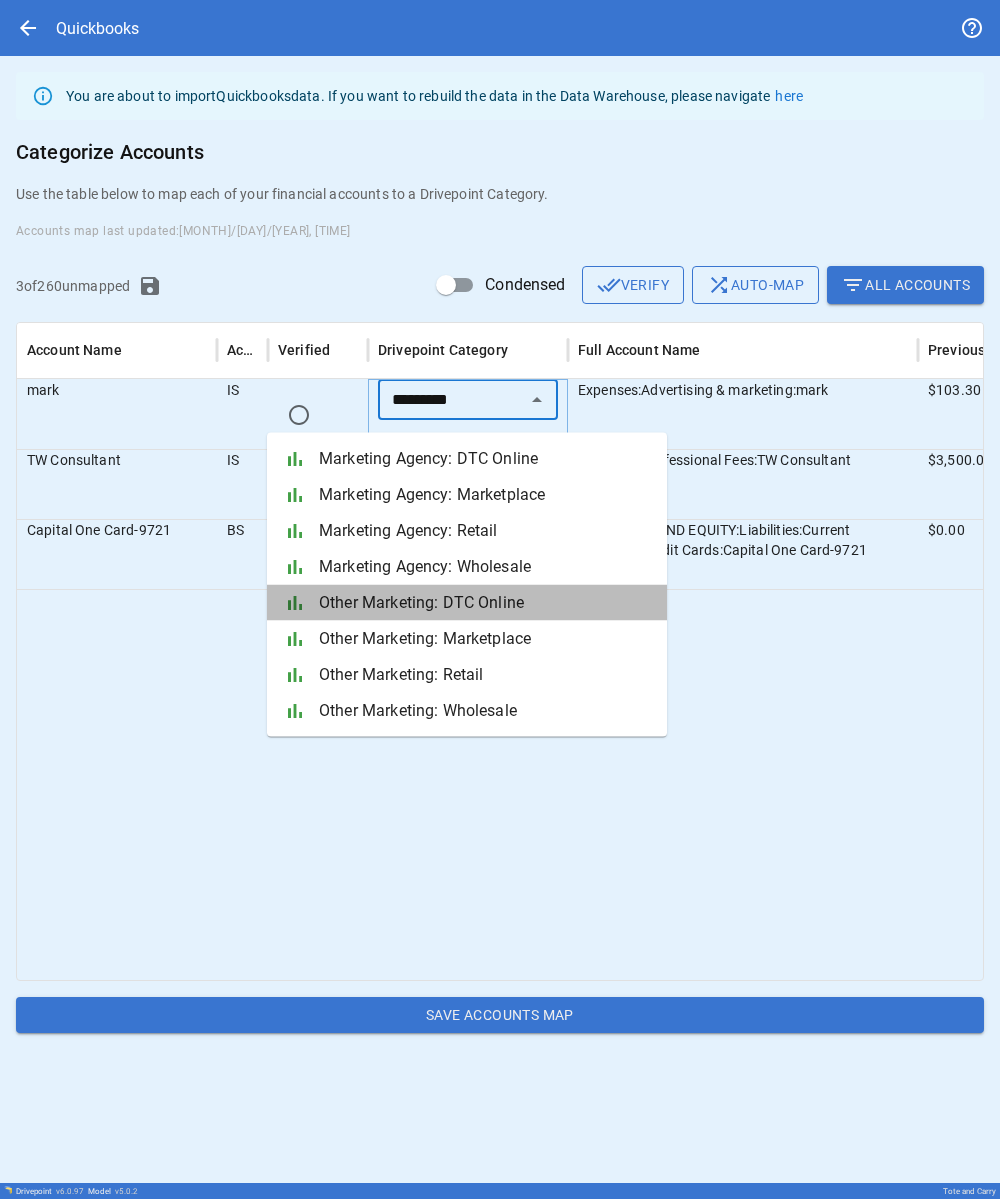 click on "Other Marketing: DTC Online" at bounding box center [485, 603] 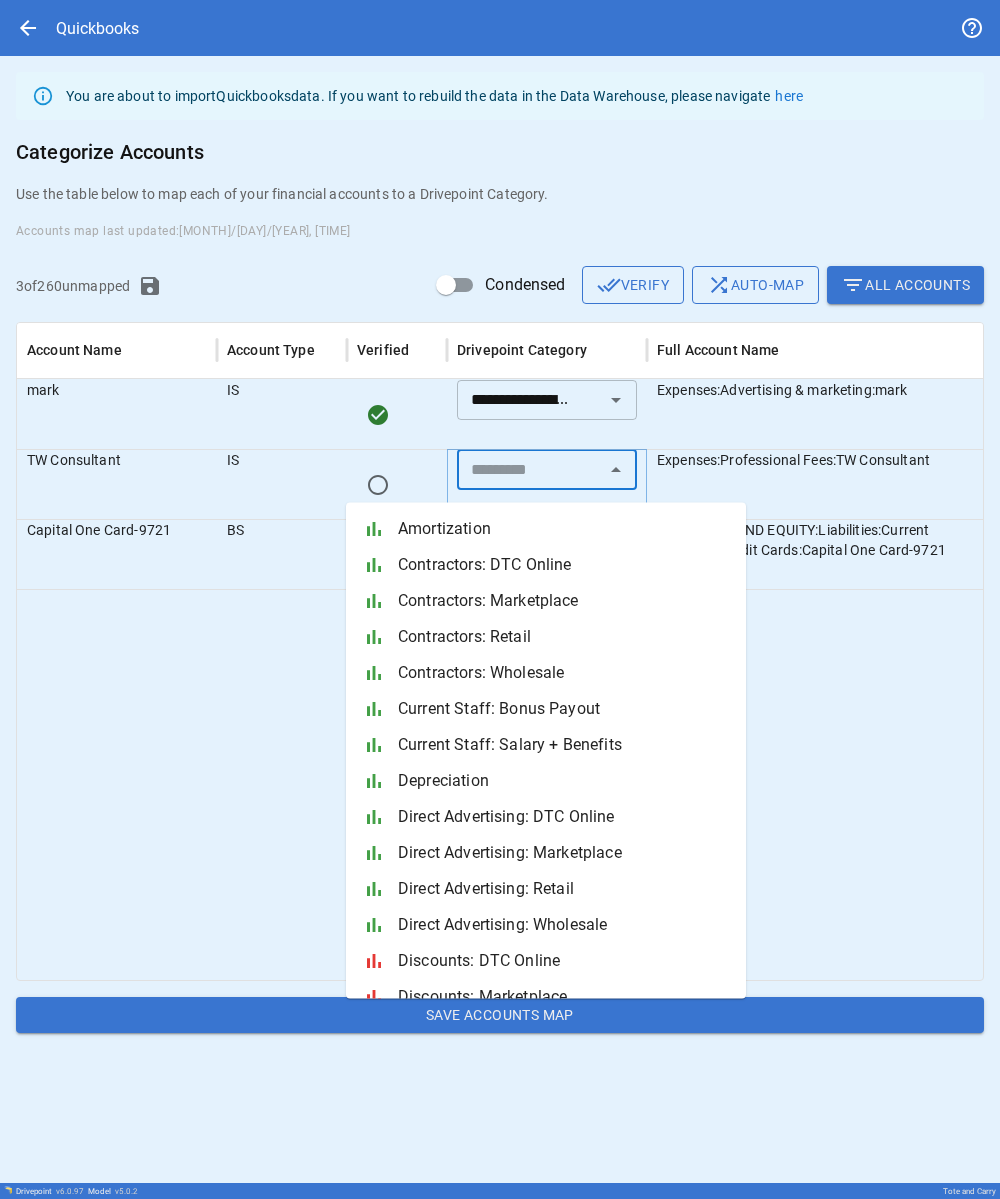 click at bounding box center (530, 470) 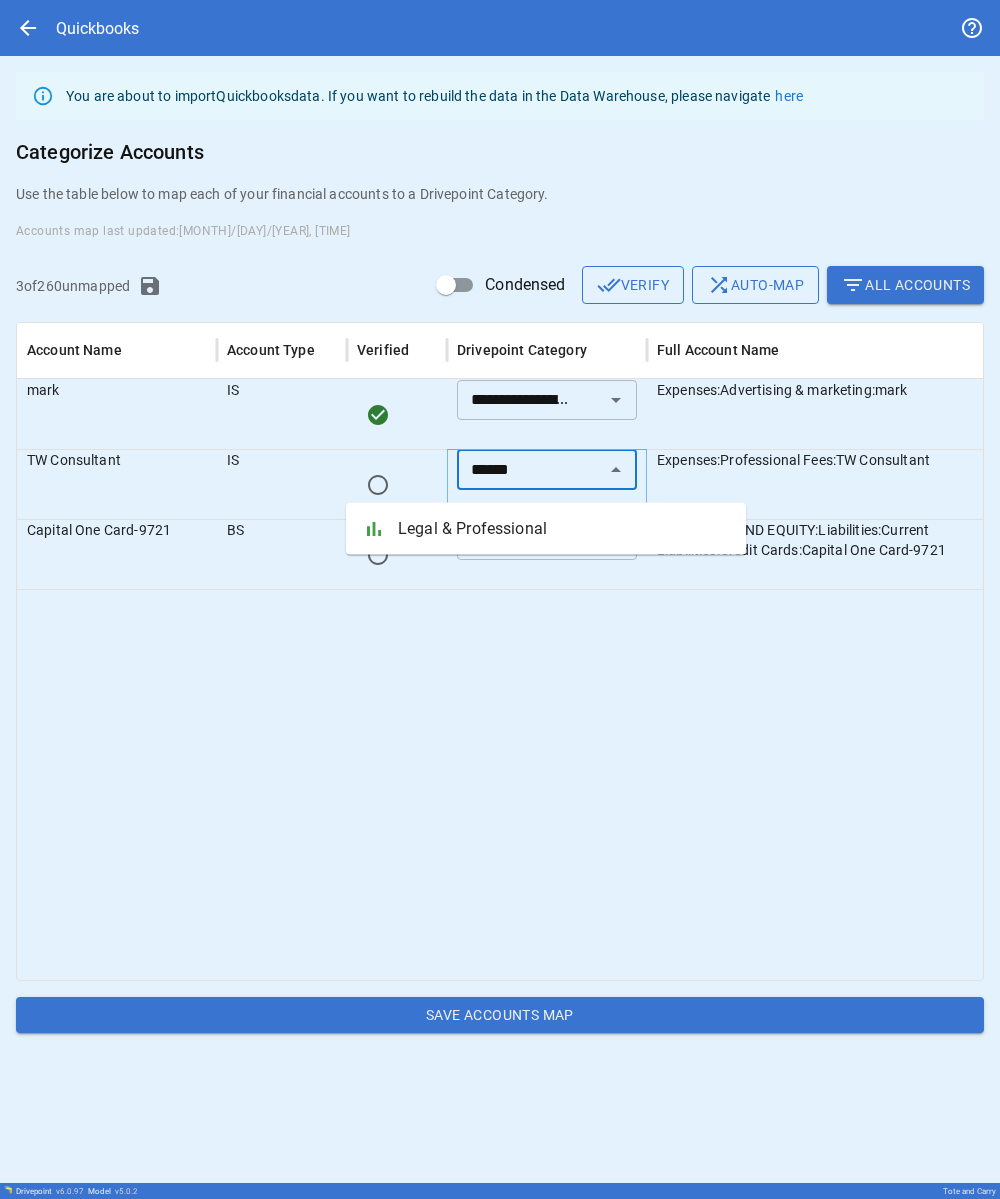 click on "bar_chart Legal & Professional" at bounding box center [546, 529] 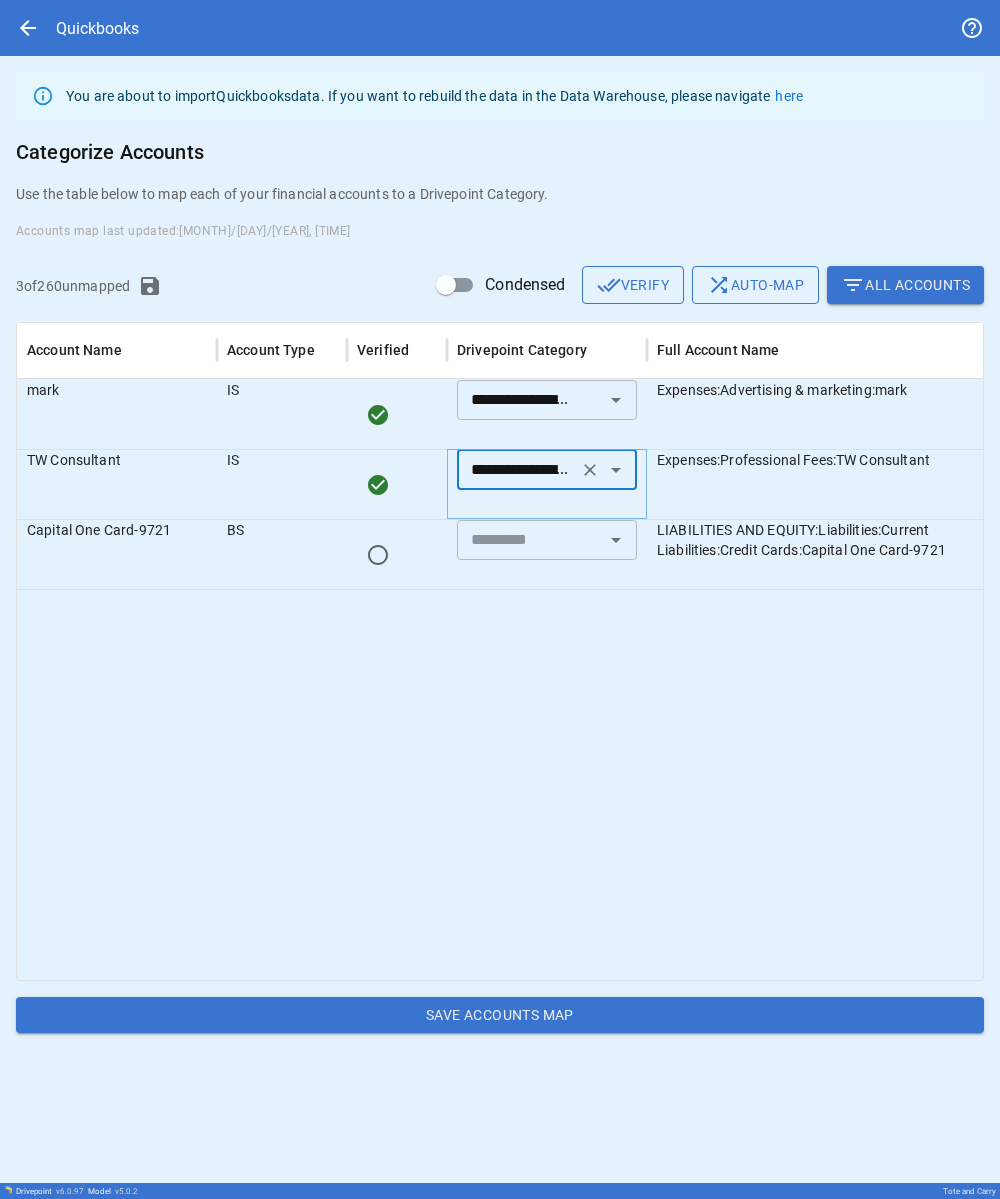 click at bounding box center [590, 470] 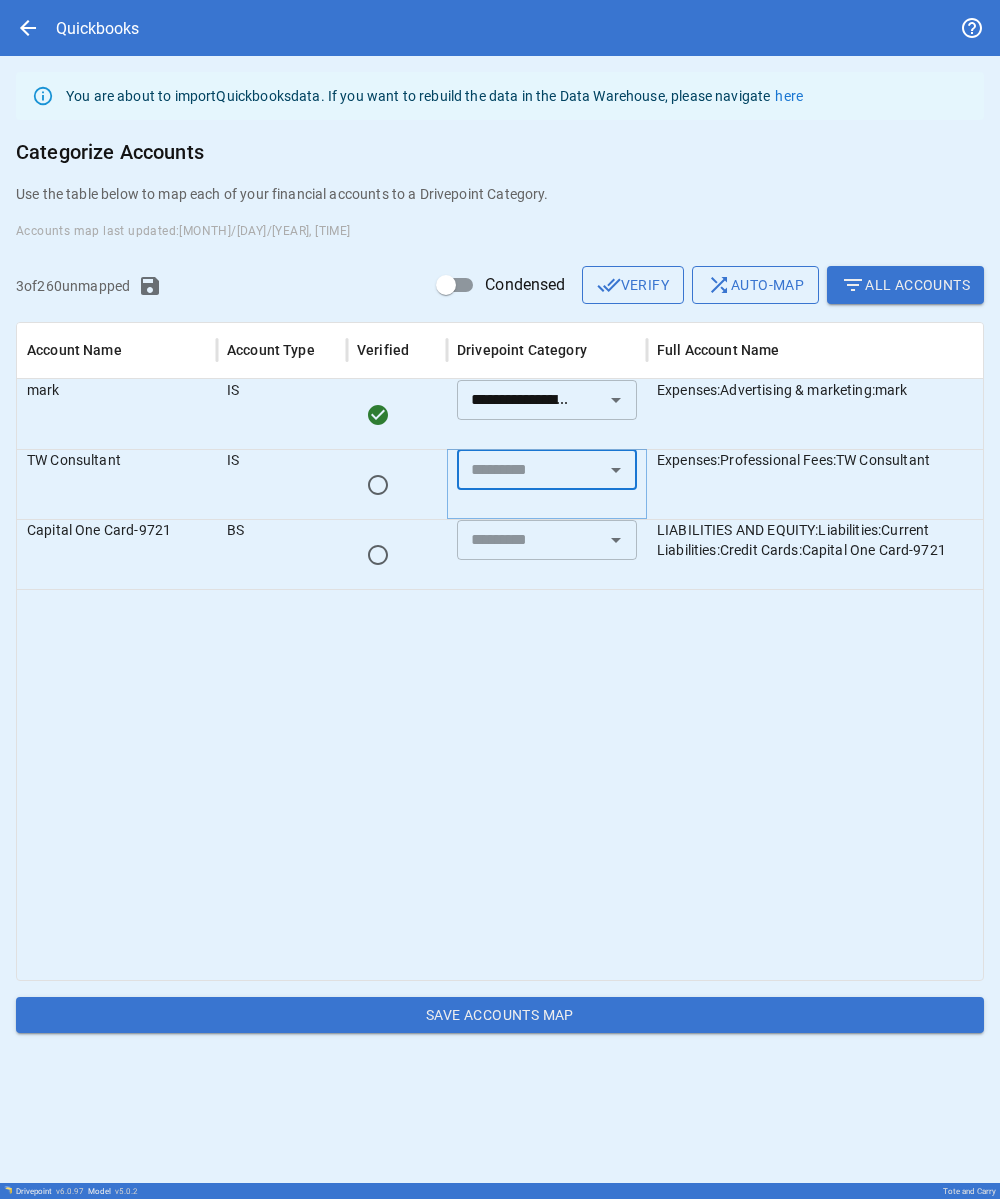 click at bounding box center [530, 470] 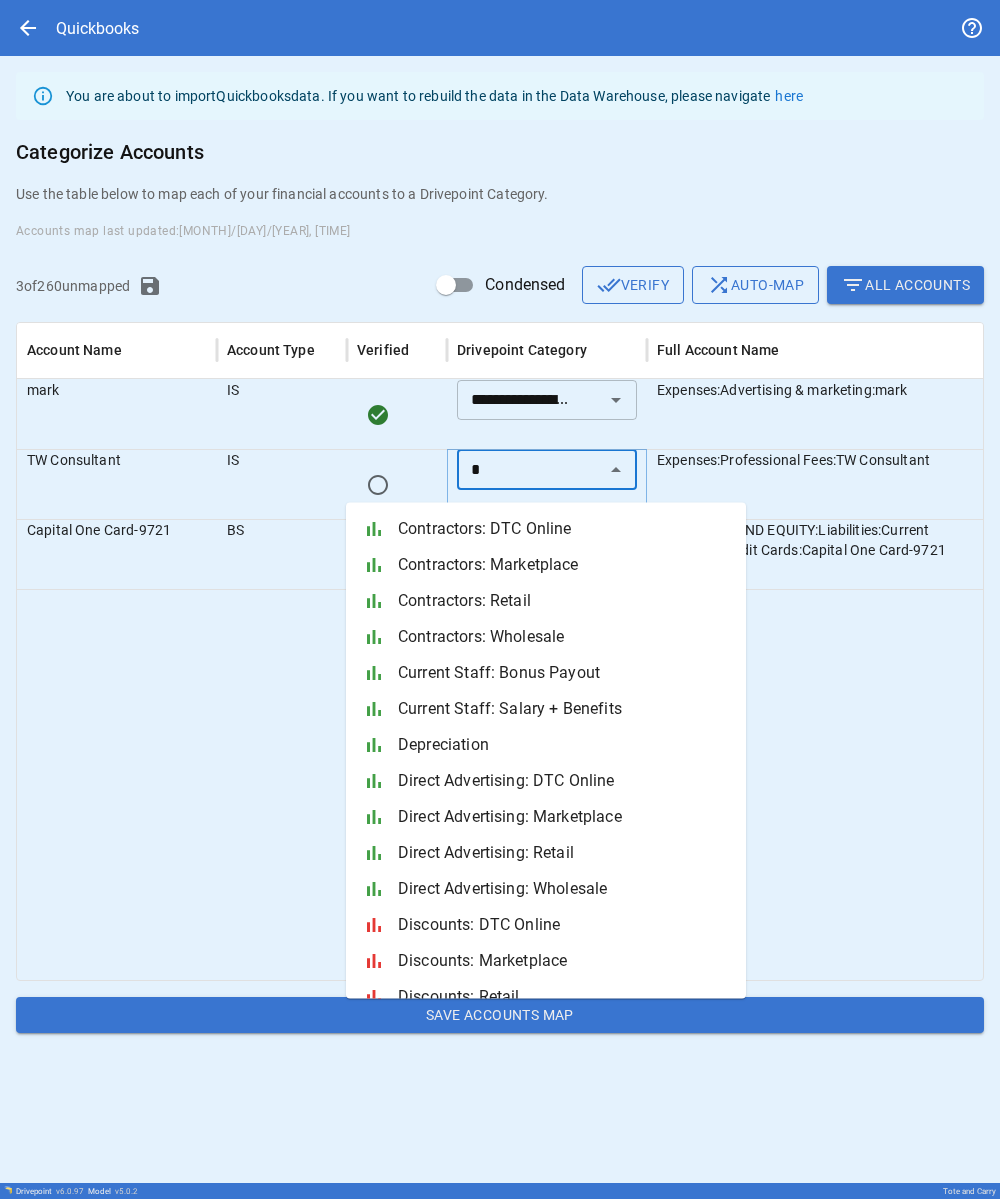 type on "*" 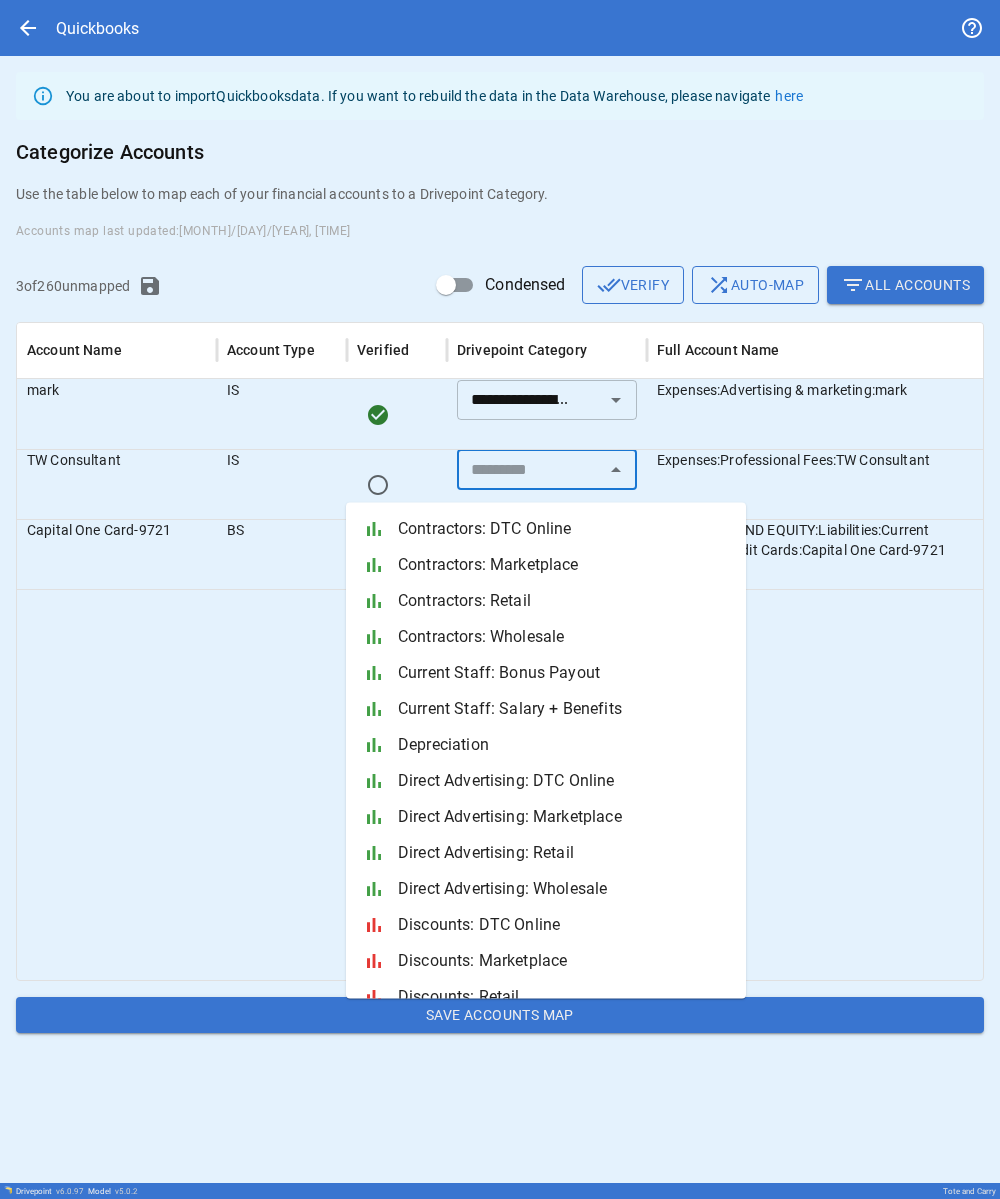 click at bounding box center (582, 784) 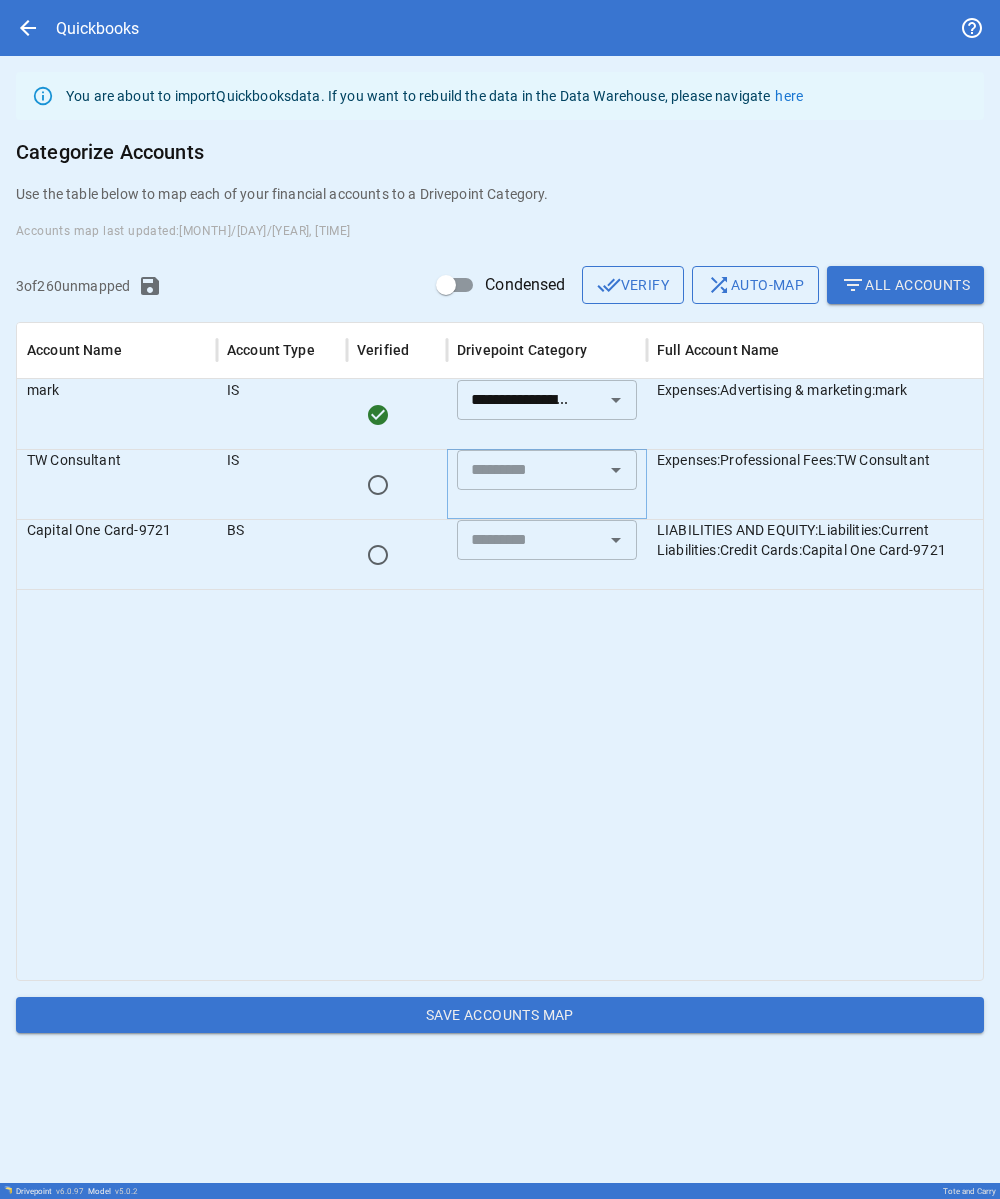 click at bounding box center [530, 470] 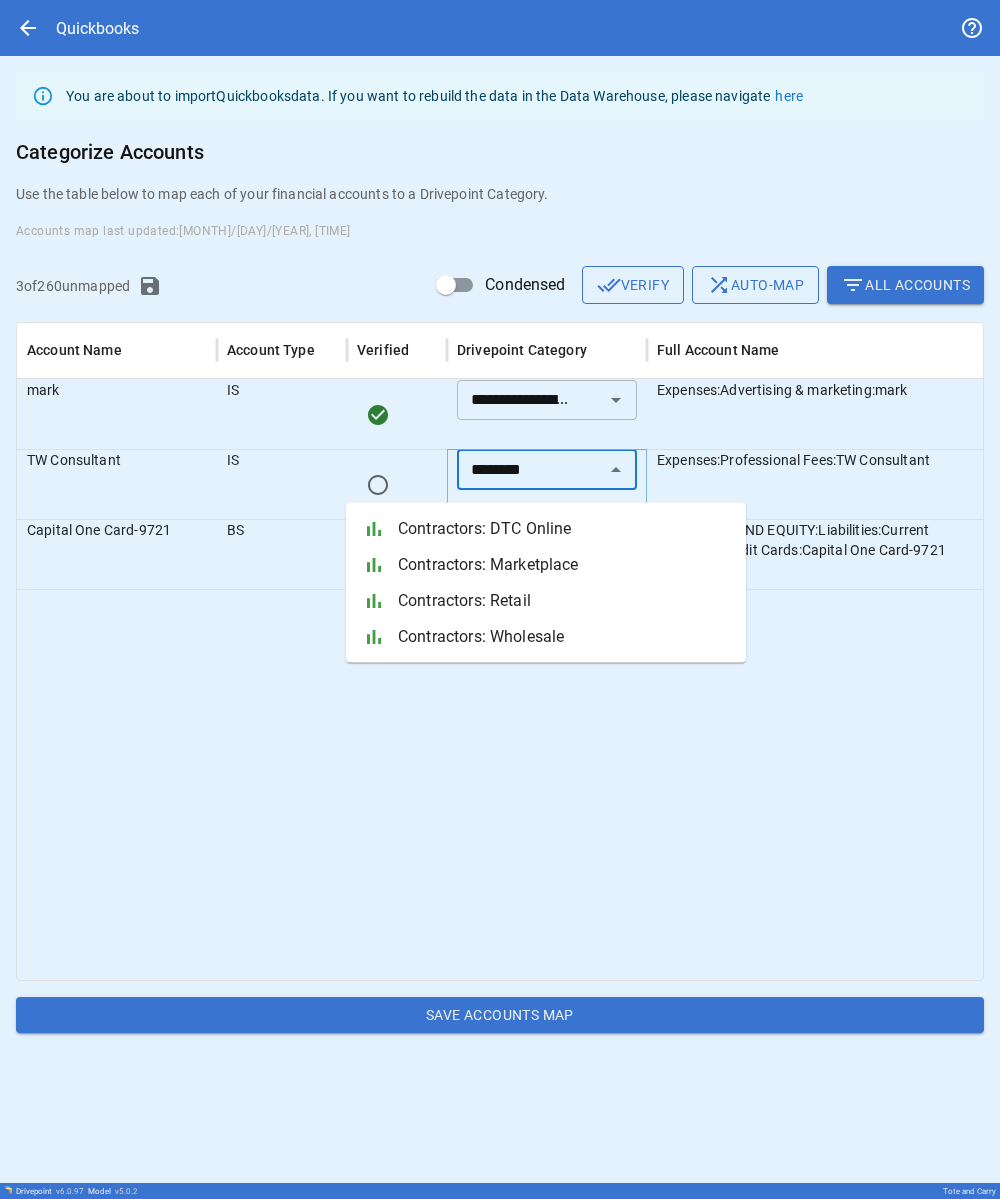 click on "bar_chart Contractors: DTC Online" at bounding box center [546, 529] 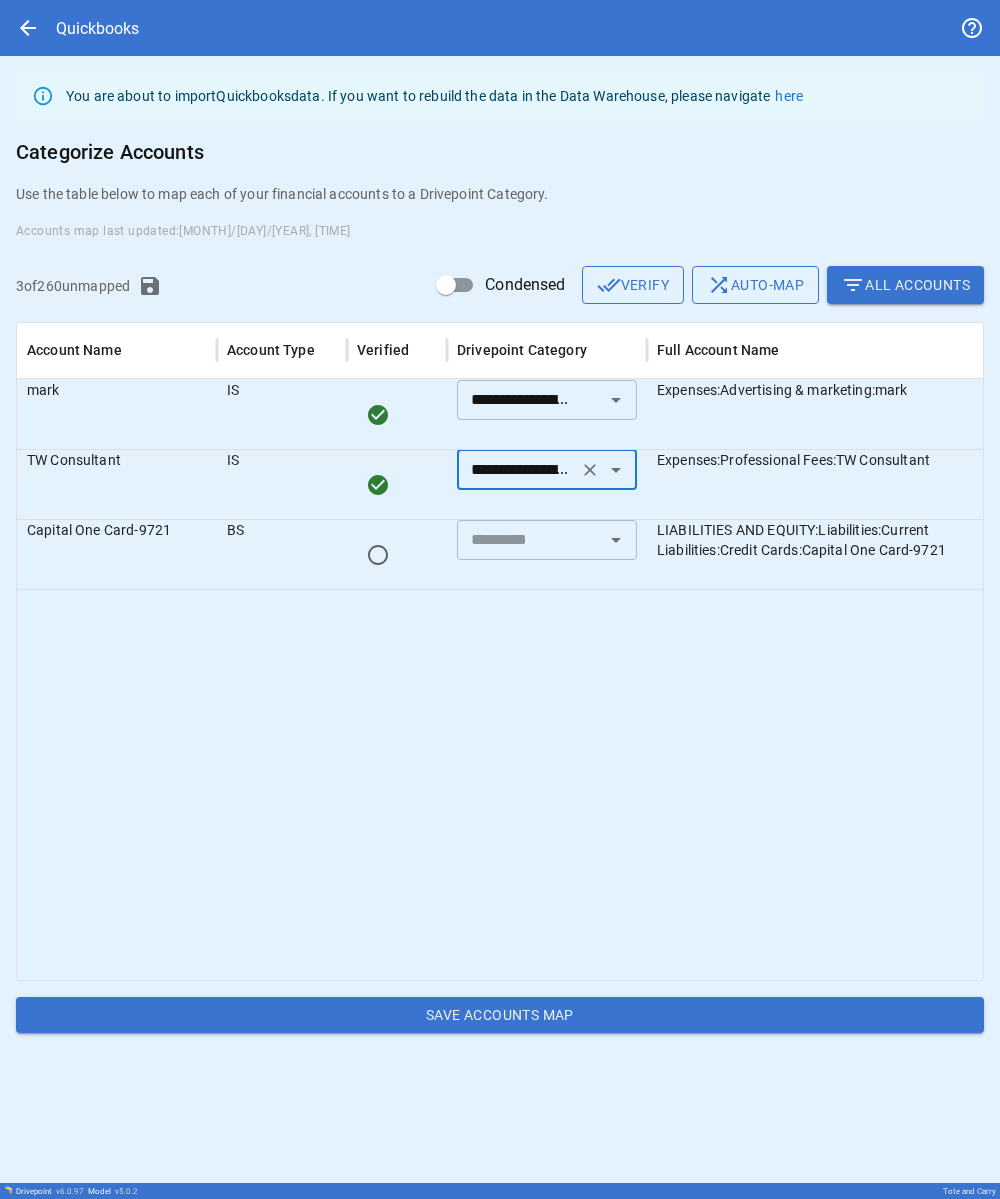click at bounding box center [582, 784] 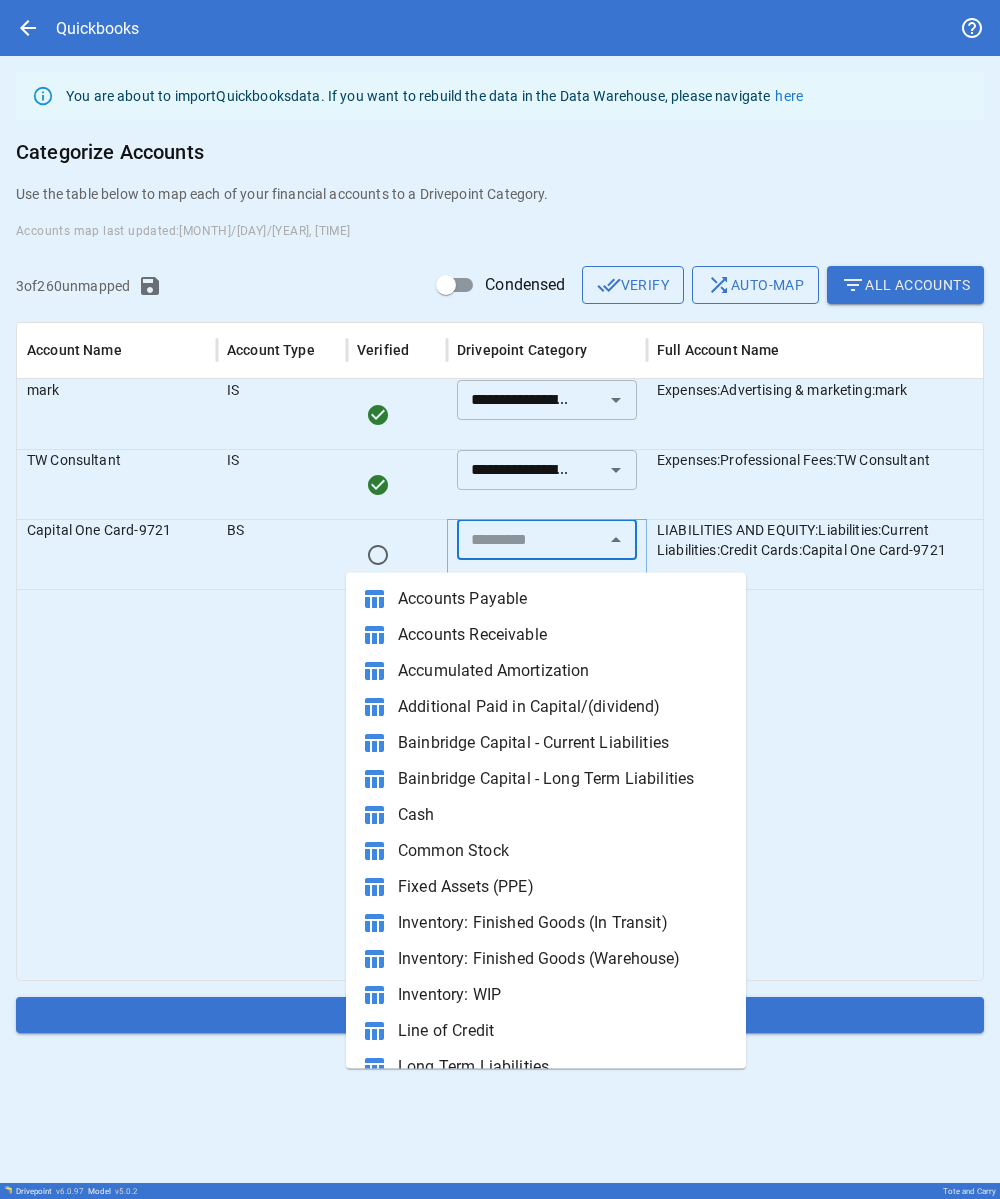 click at bounding box center (530, 540) 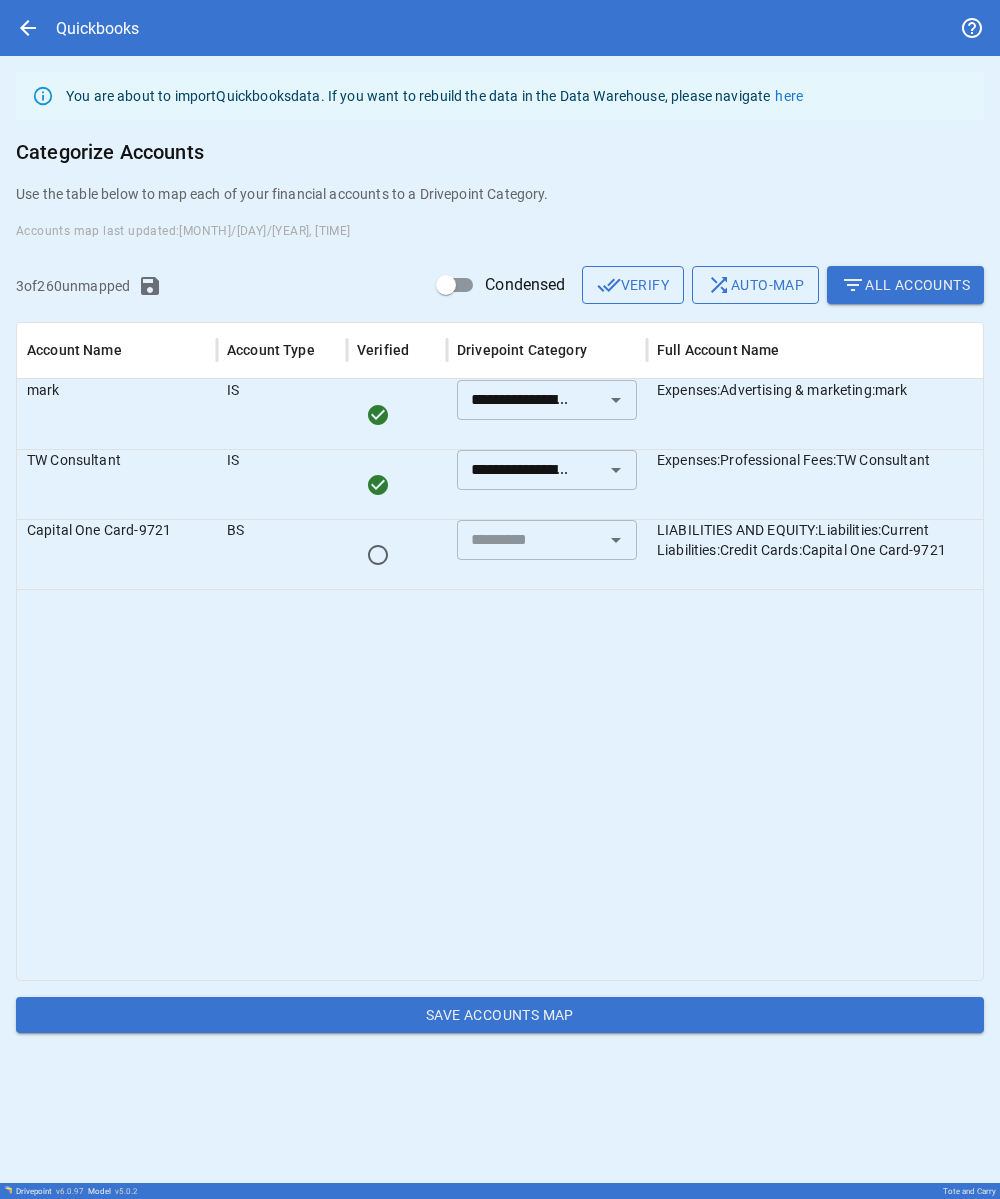 click at bounding box center (582, 784) 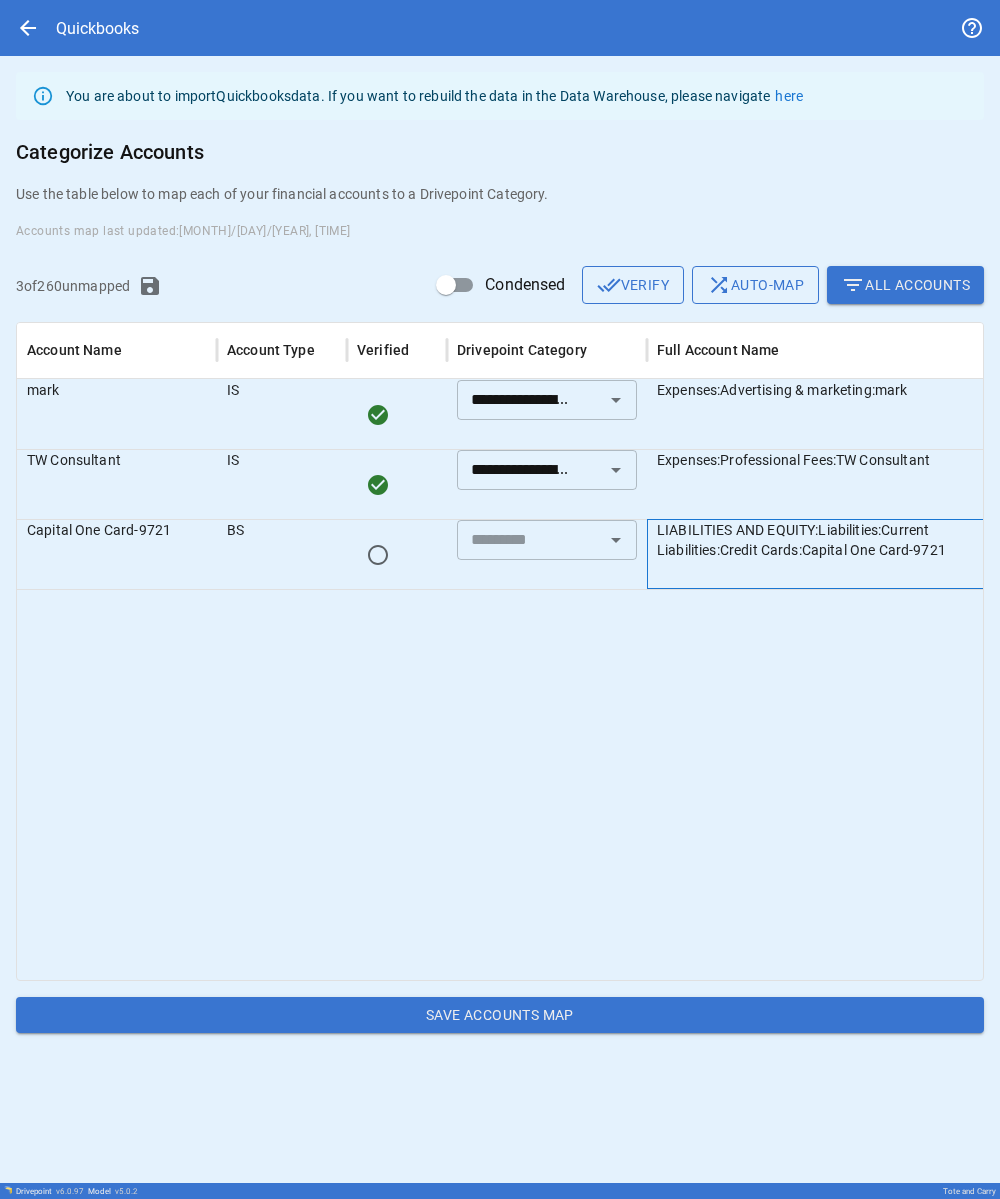 click on "LIABILITIES AND EQUITY:Liabilities:Current Liabilities:Credit Cards:Capital One Card-9721" at bounding box center [822, 554] 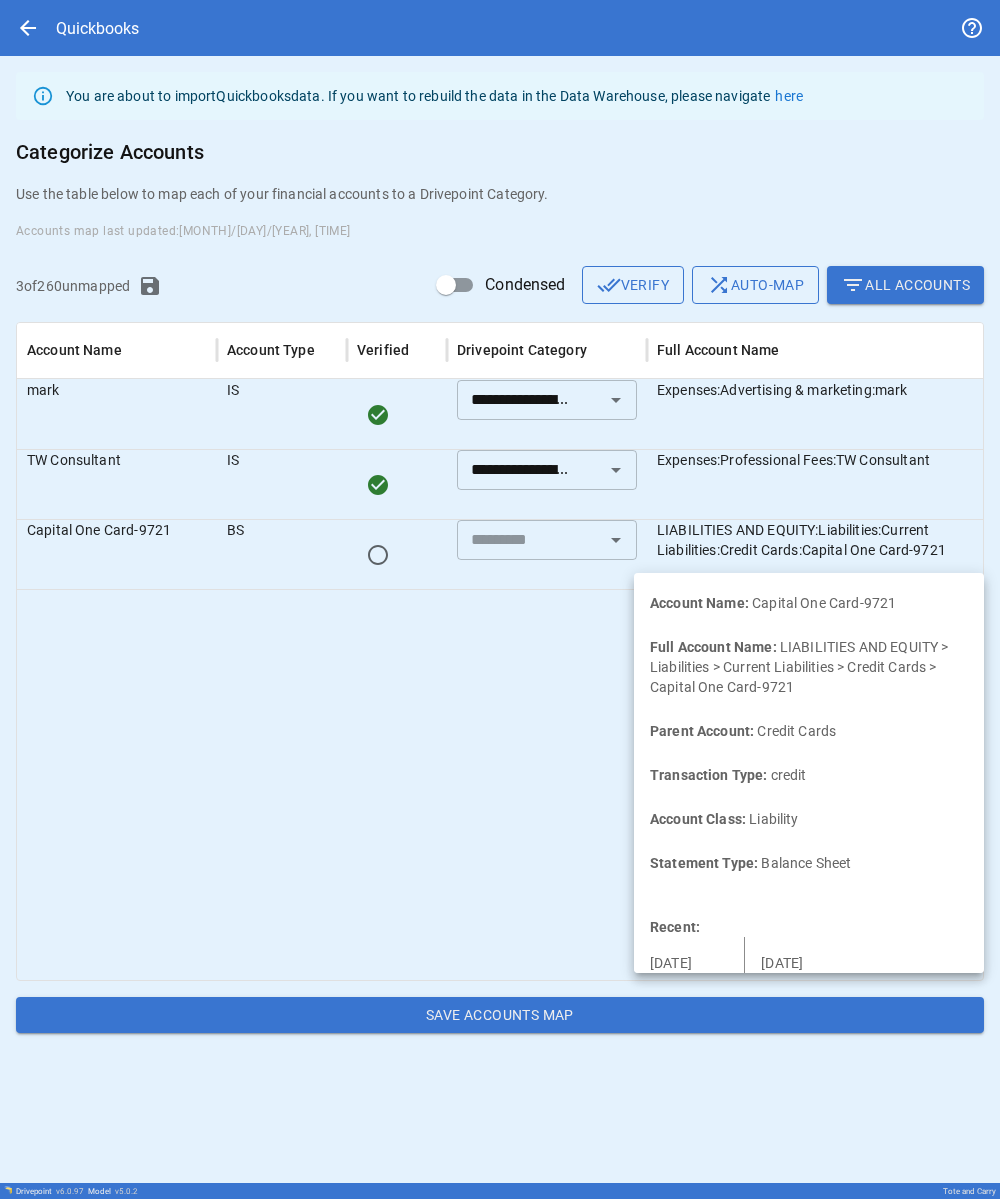 click on "LIABILITIES AND EQUITY:Liabilities:Current Liabilities:Credit Cards:Capital One Card-9721" at bounding box center (117, 530) 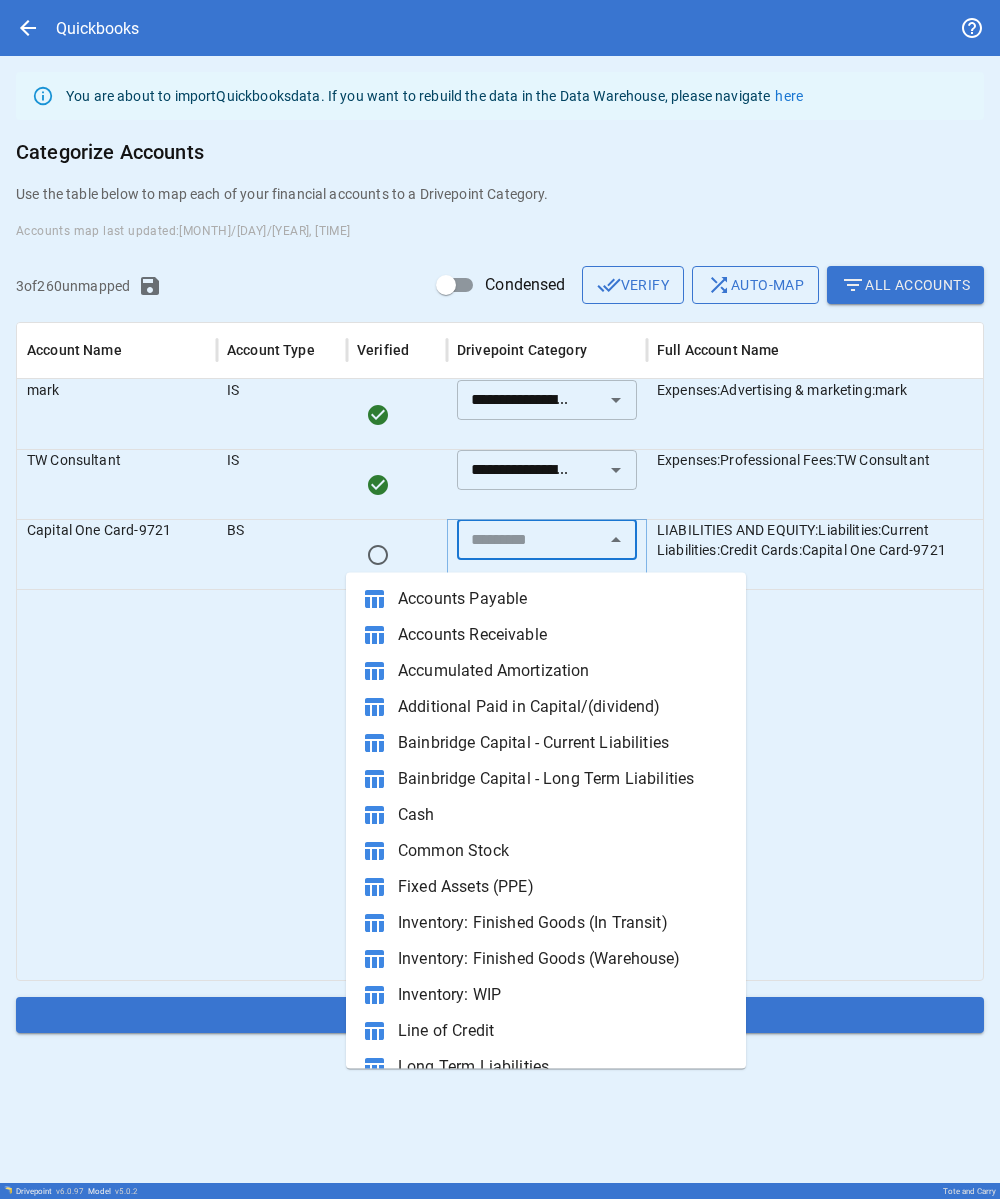 click at bounding box center [530, 540] 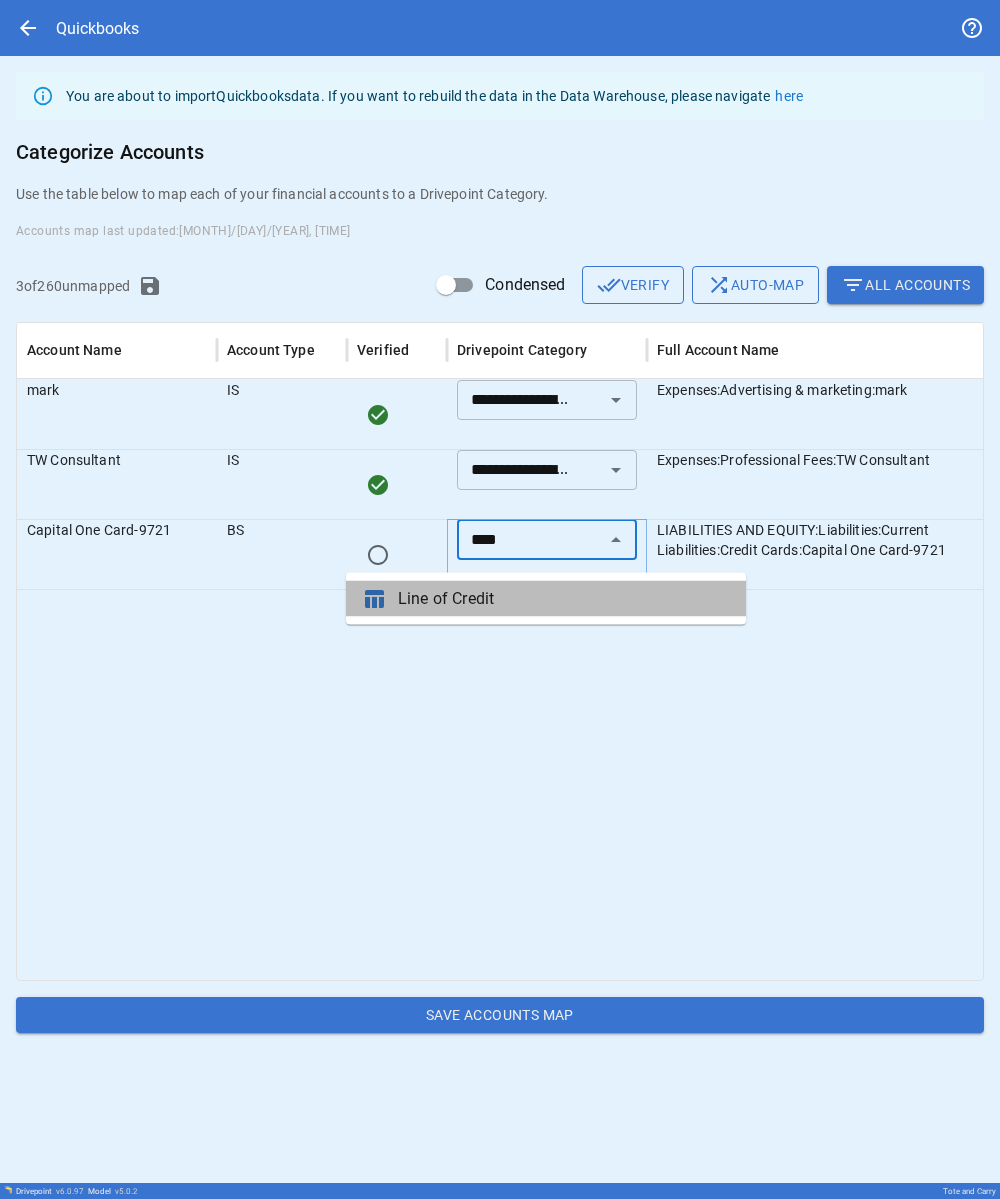 click on "Line of Credit" at bounding box center (564, 599) 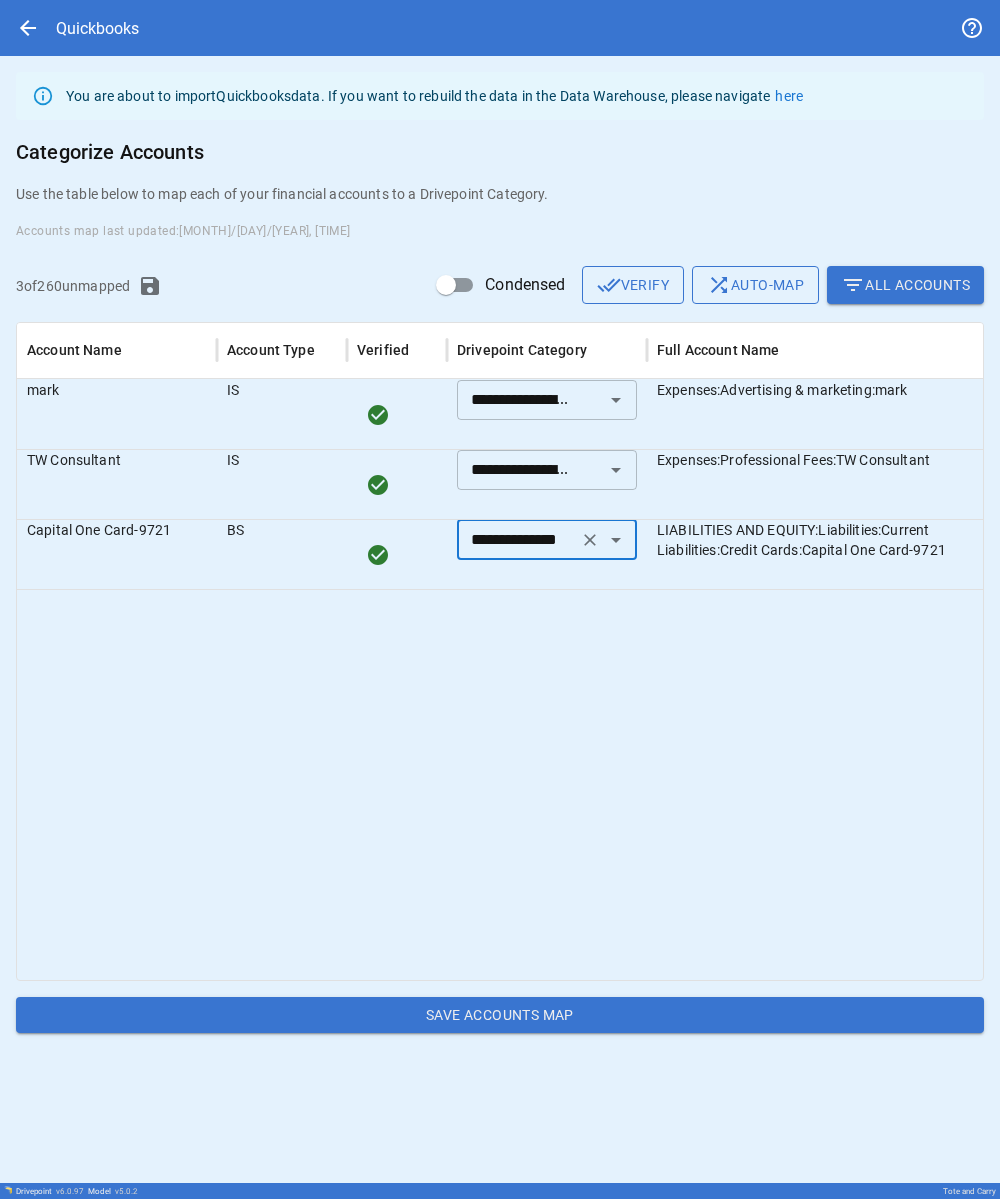 click at bounding box center [582, 784] 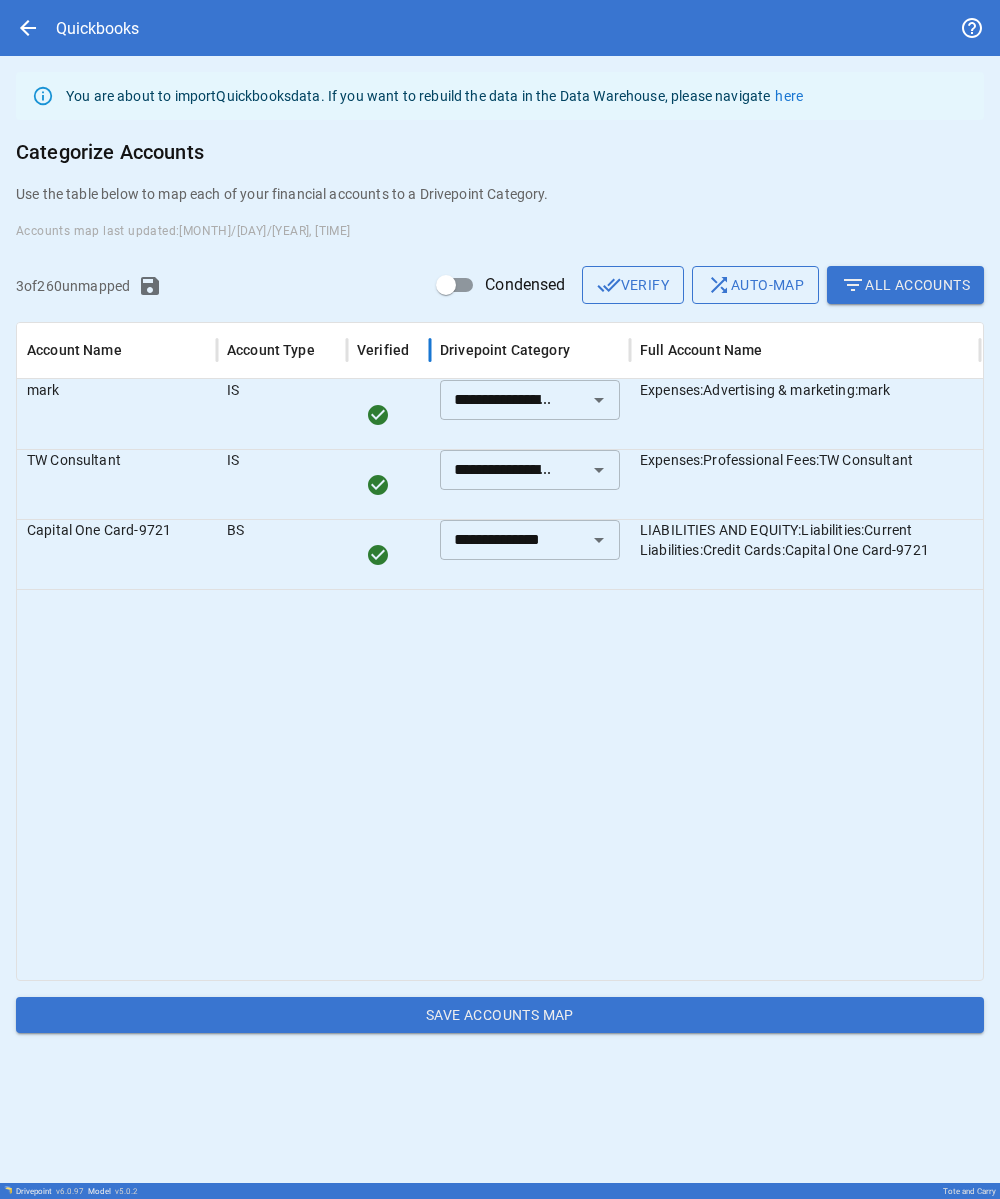 drag, startPoint x: 447, startPoint y: 341, endPoint x: 294, endPoint y: 343, distance: 153.01308 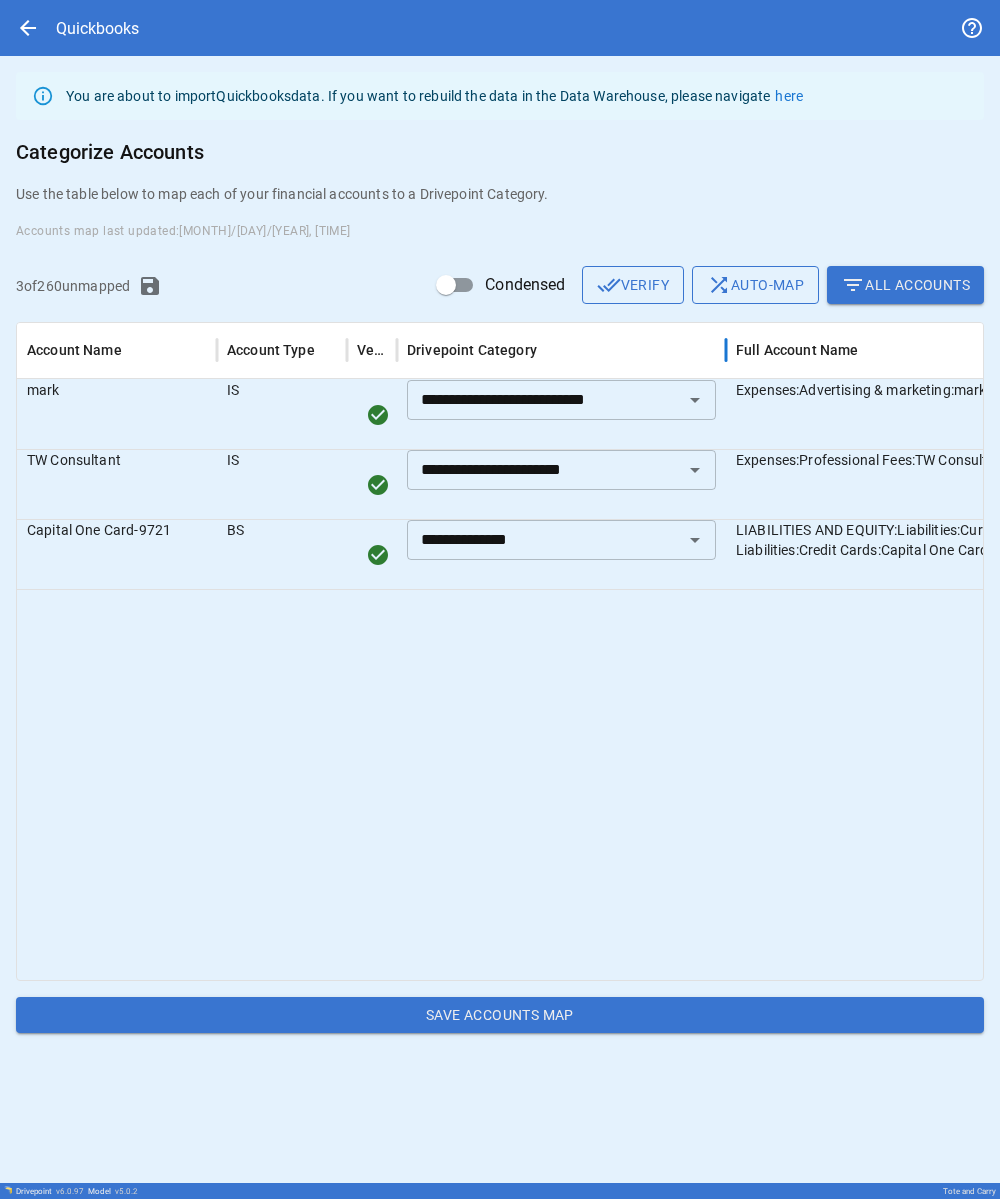 drag, startPoint x: 600, startPoint y: 342, endPoint x: 729, endPoint y: 341, distance: 129.00388 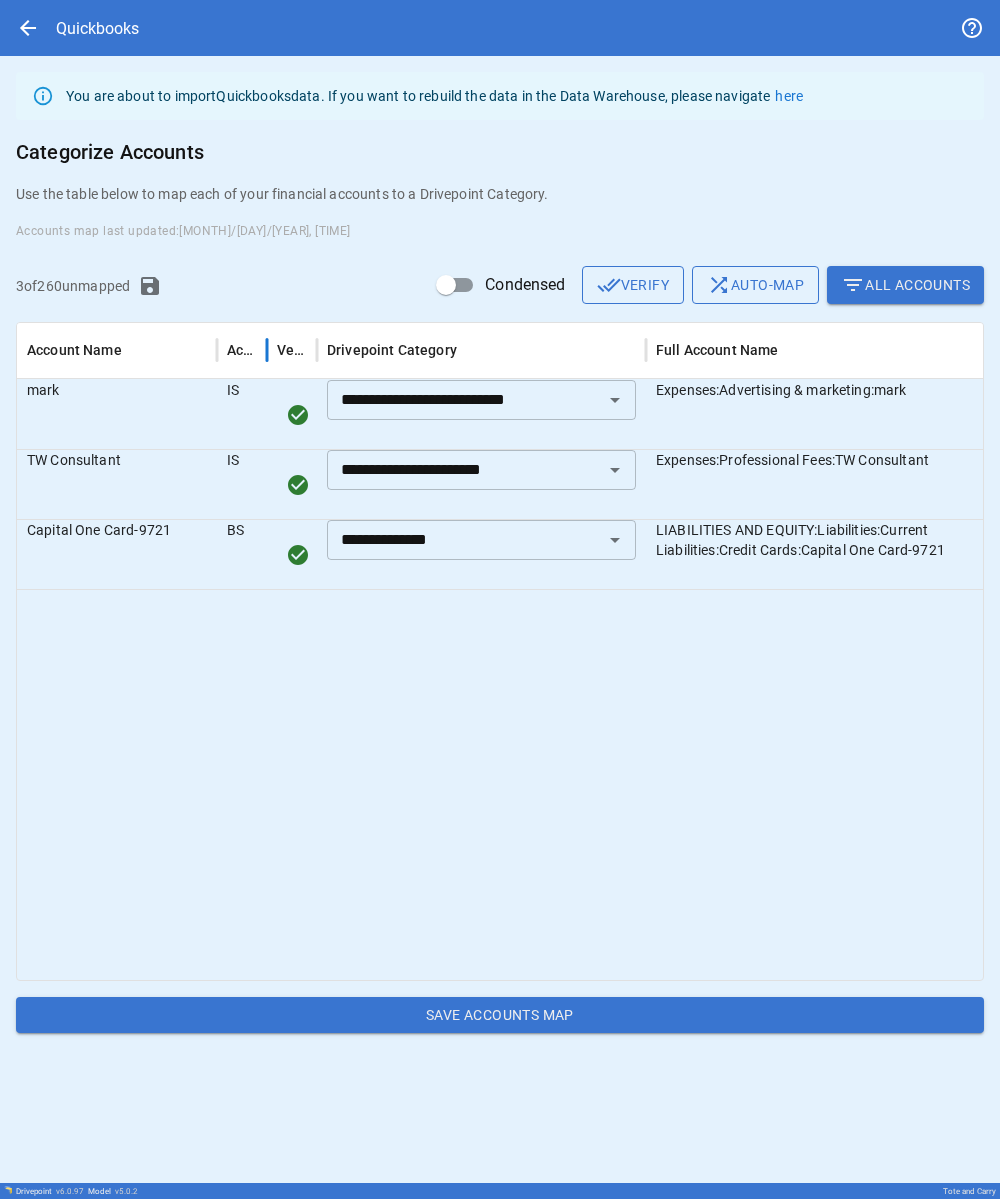 drag, startPoint x: 343, startPoint y: 335, endPoint x: 243, endPoint y: 336, distance: 100.005 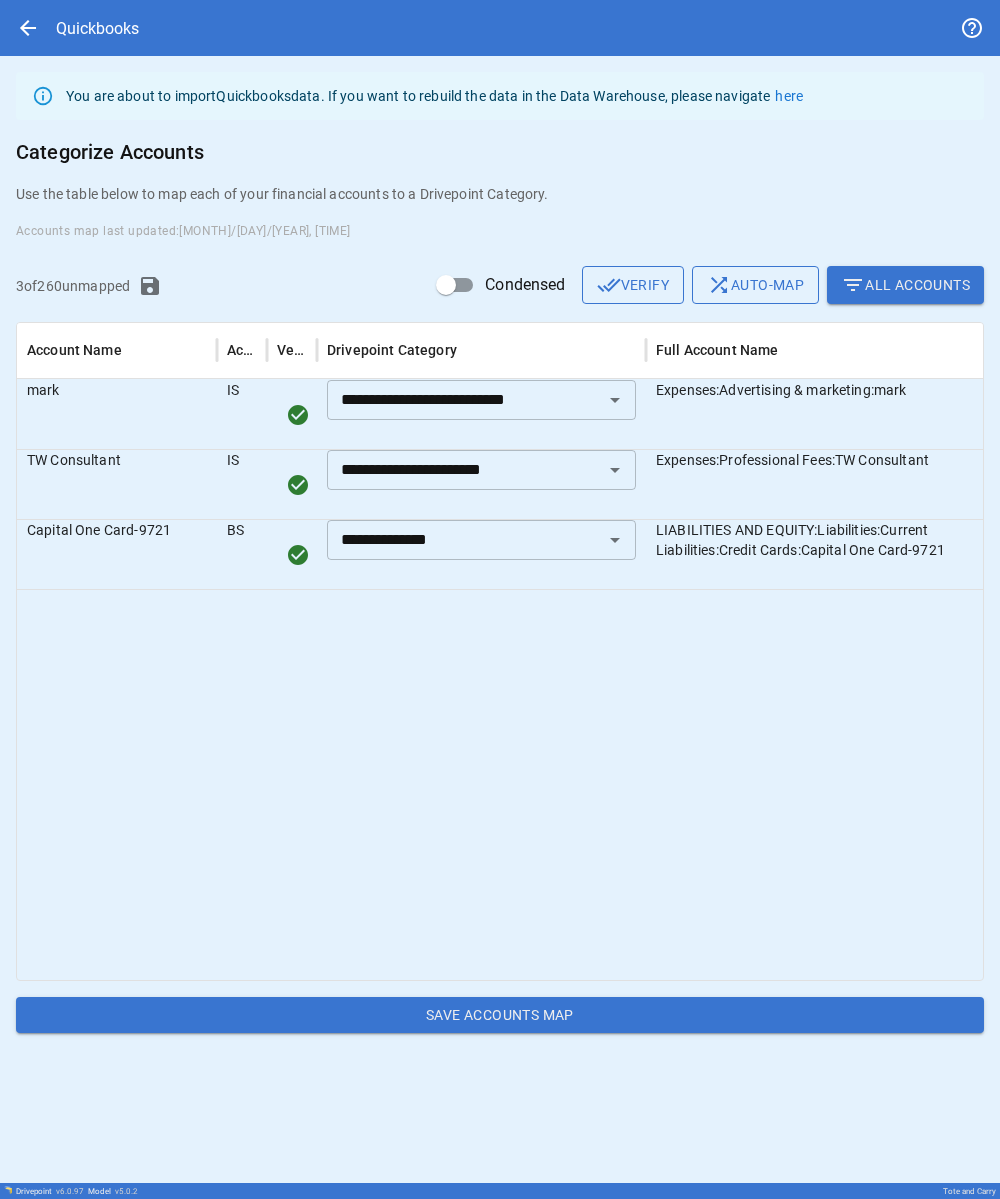 drag, startPoint x: 726, startPoint y: 1038, endPoint x: 469, endPoint y: 1012, distance: 258.31183 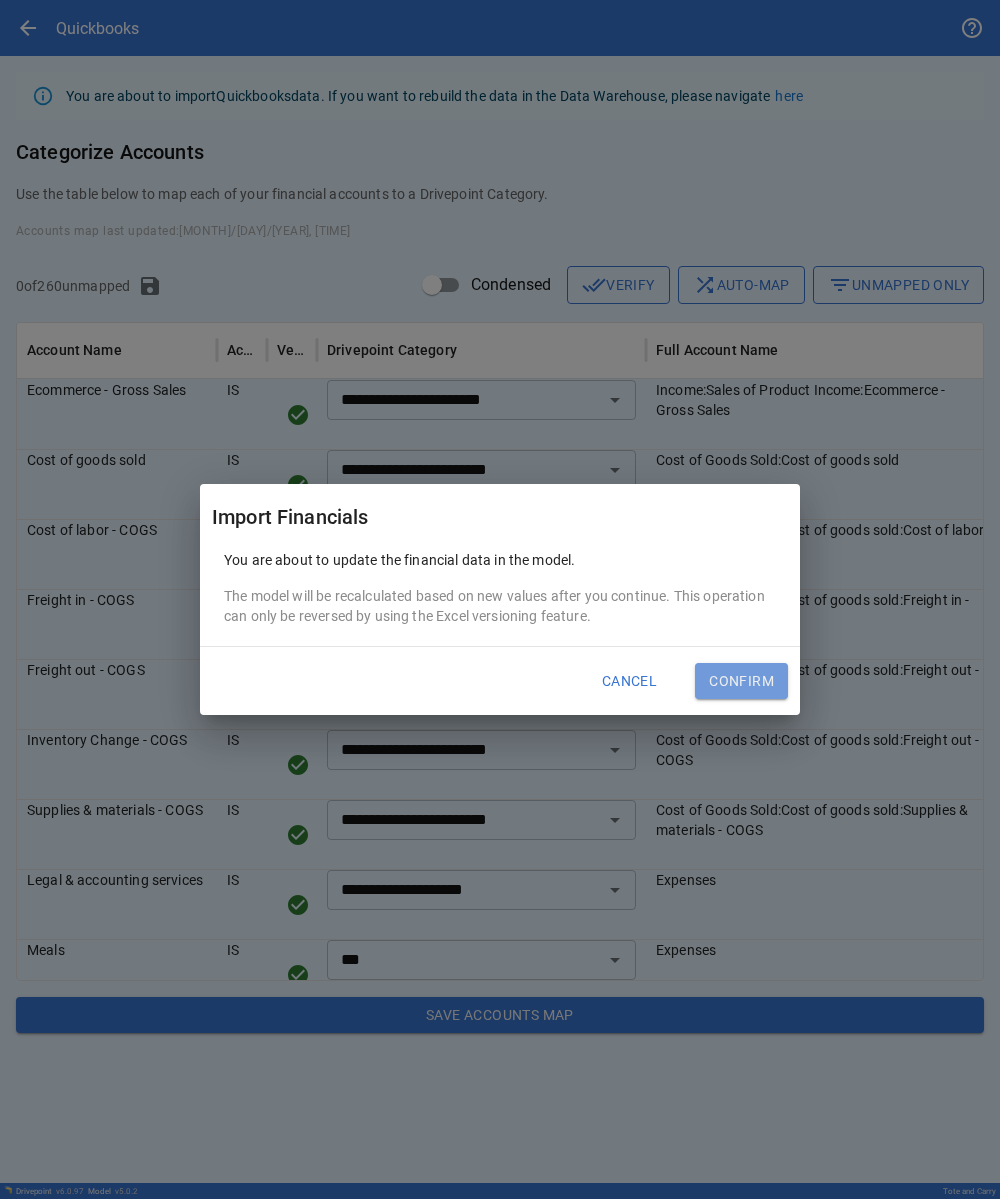 click on "Confirm" at bounding box center (741, 681) 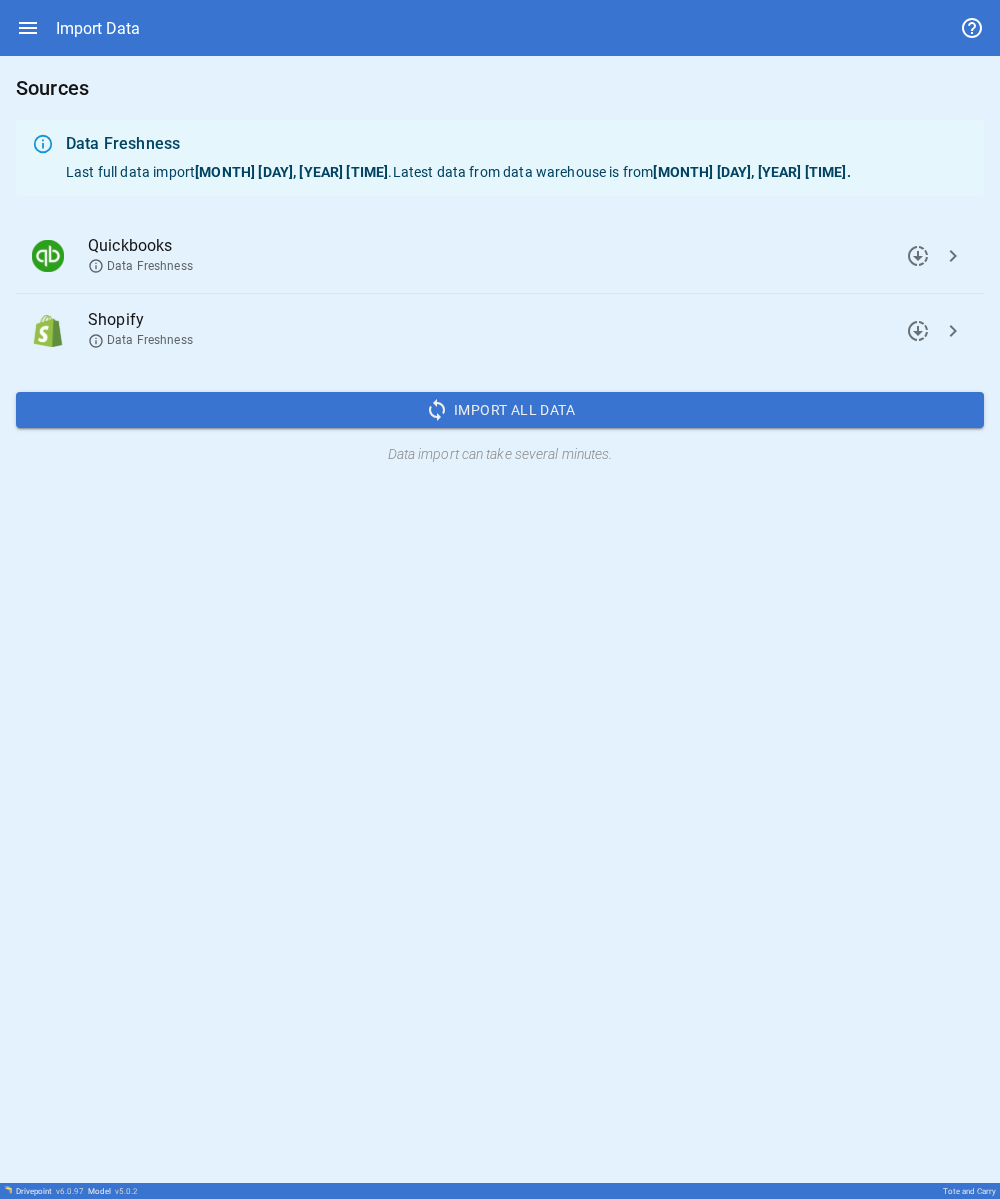 click on "chevron_right" at bounding box center [918, 256] 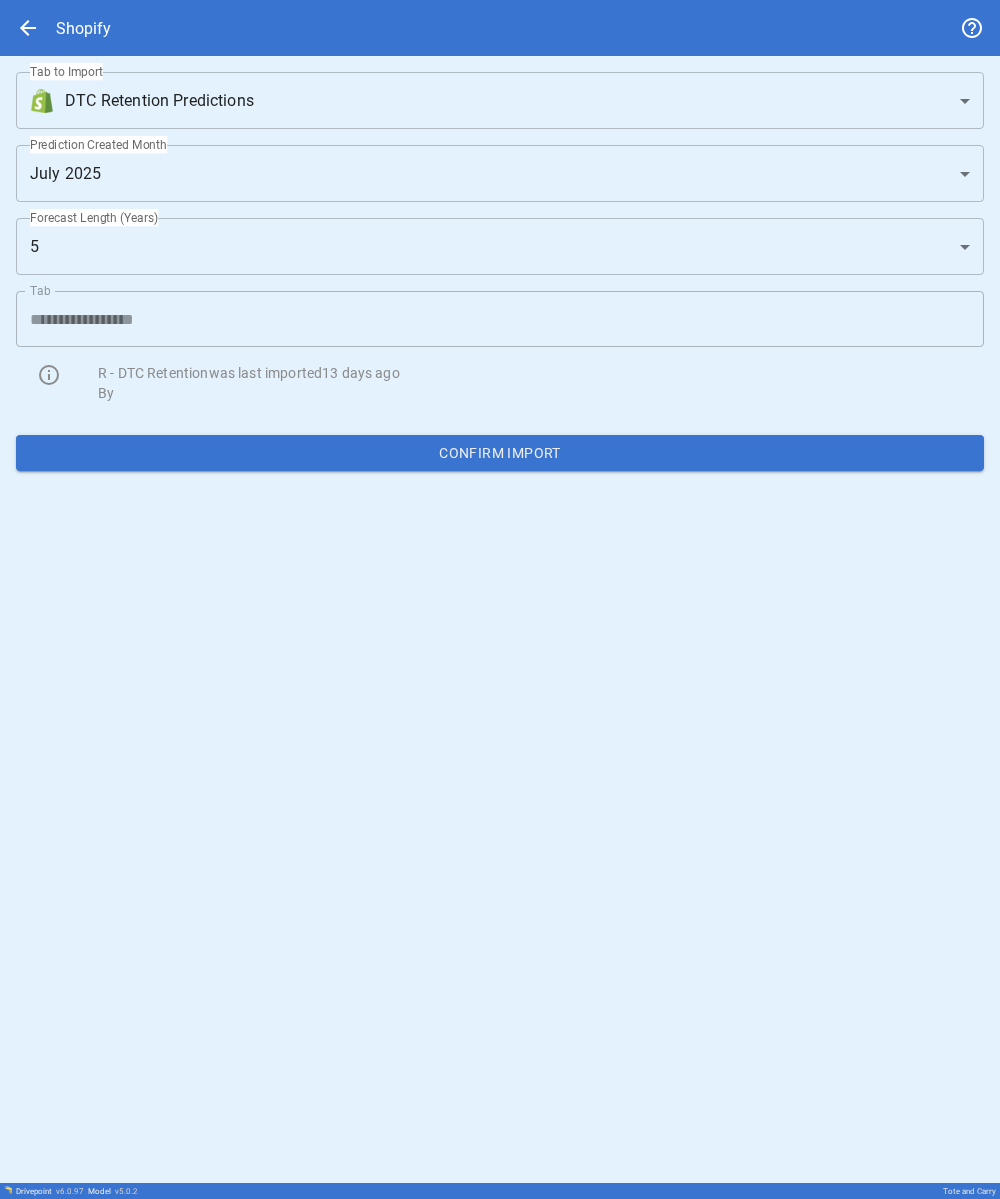 click on "**********" at bounding box center [500, 599] 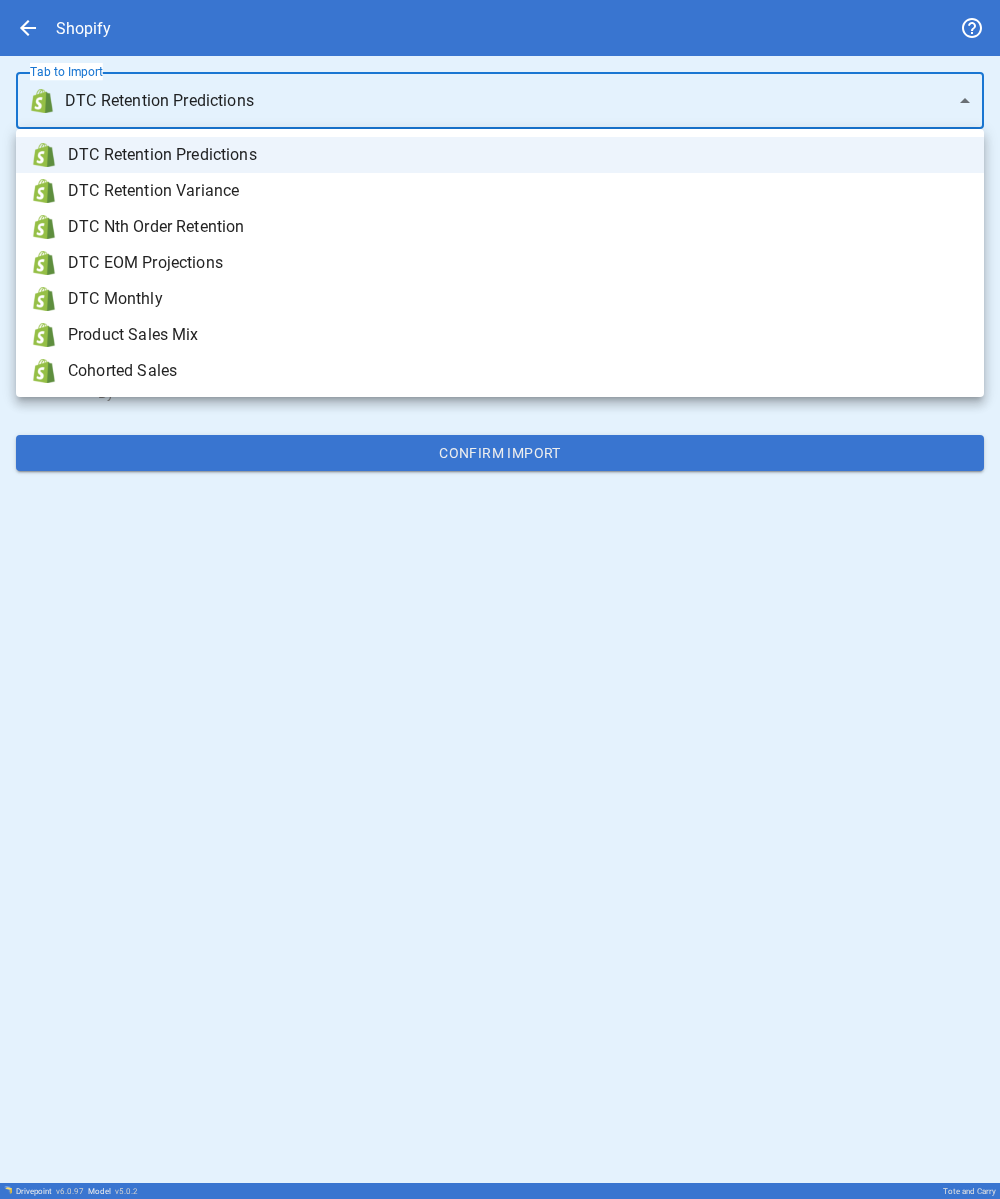 click on "DTC Monthly" at bounding box center (518, 155) 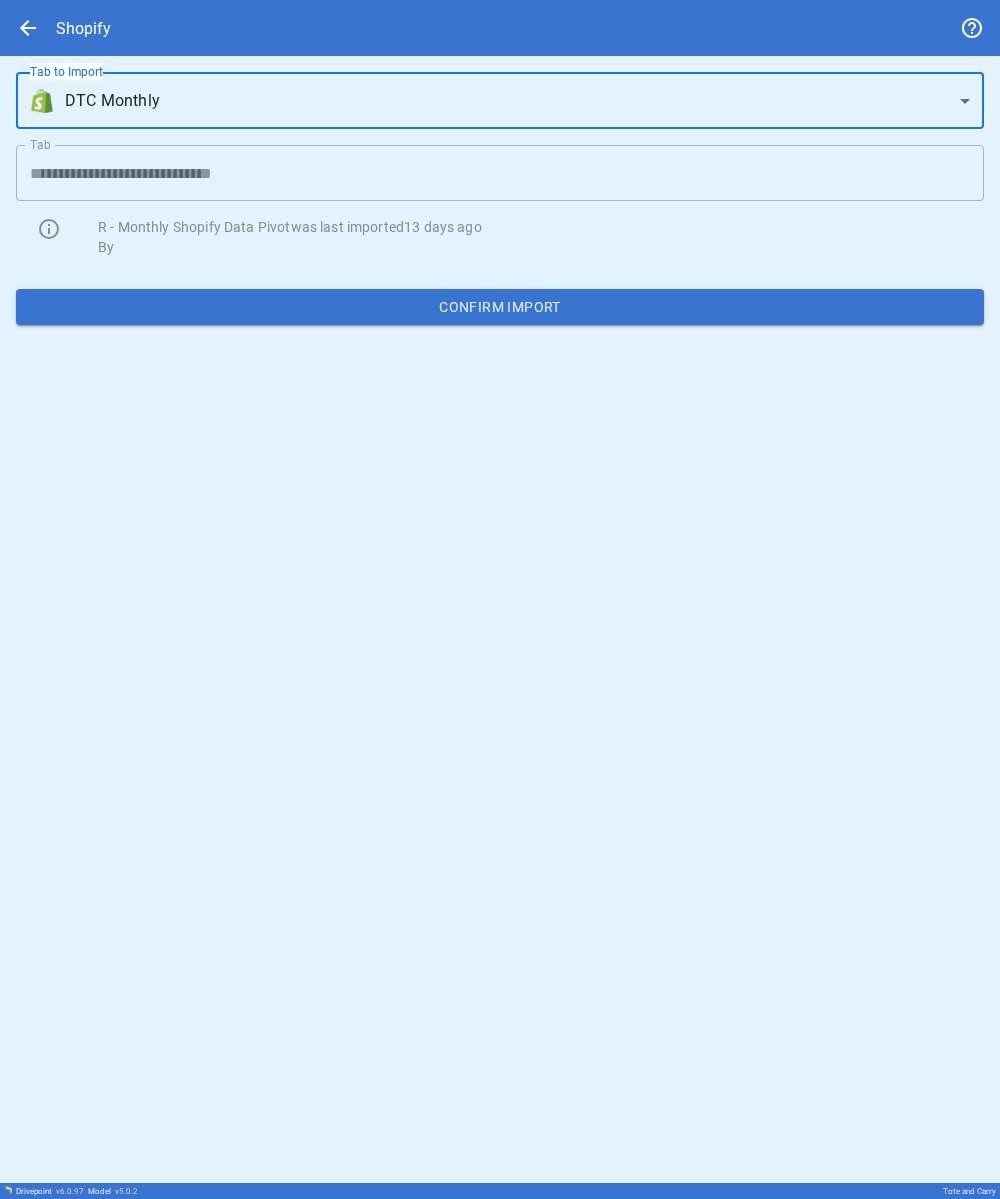 click on "Confirm Import" at bounding box center (500, 307) 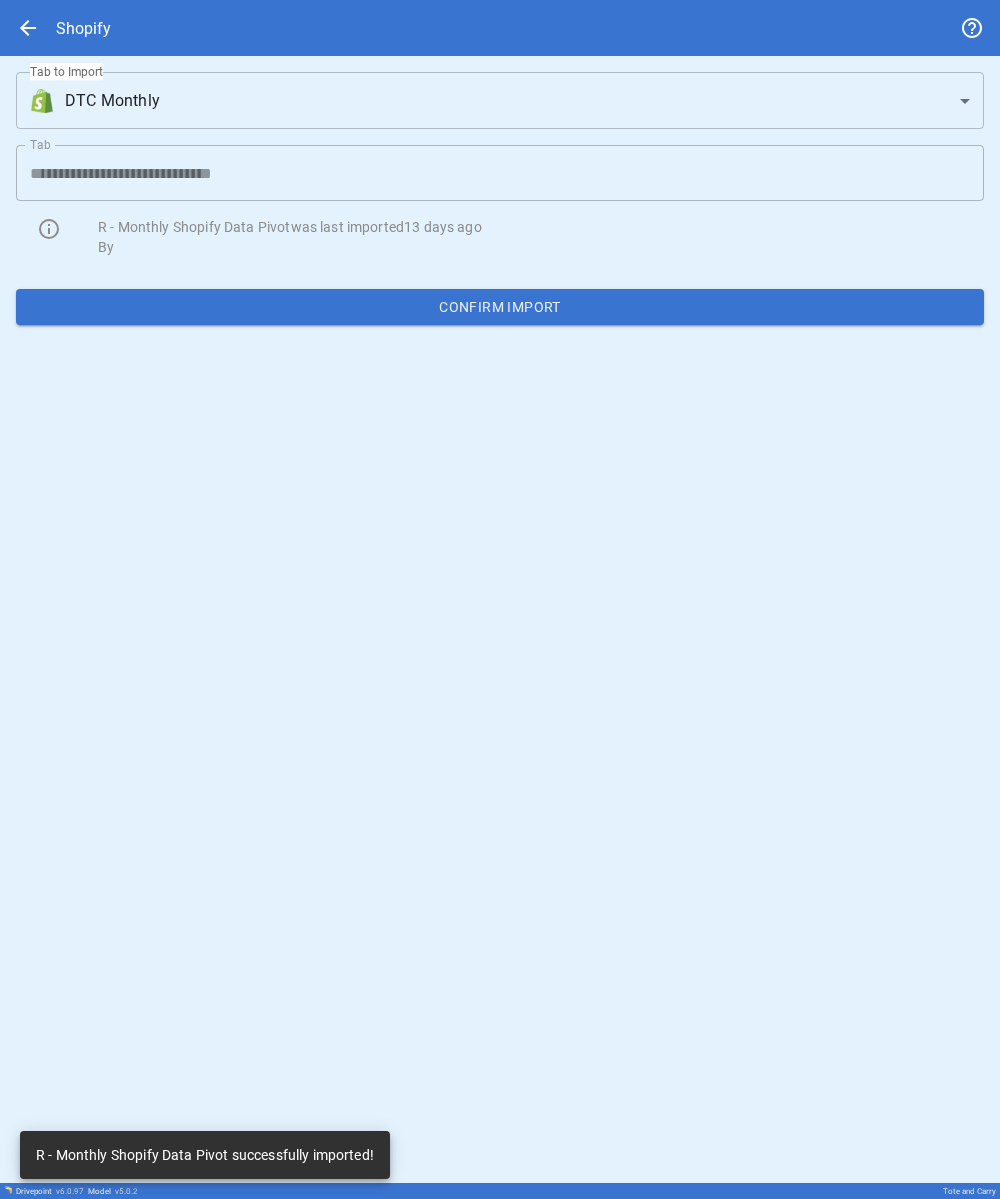 click on "**********" at bounding box center (500, 599) 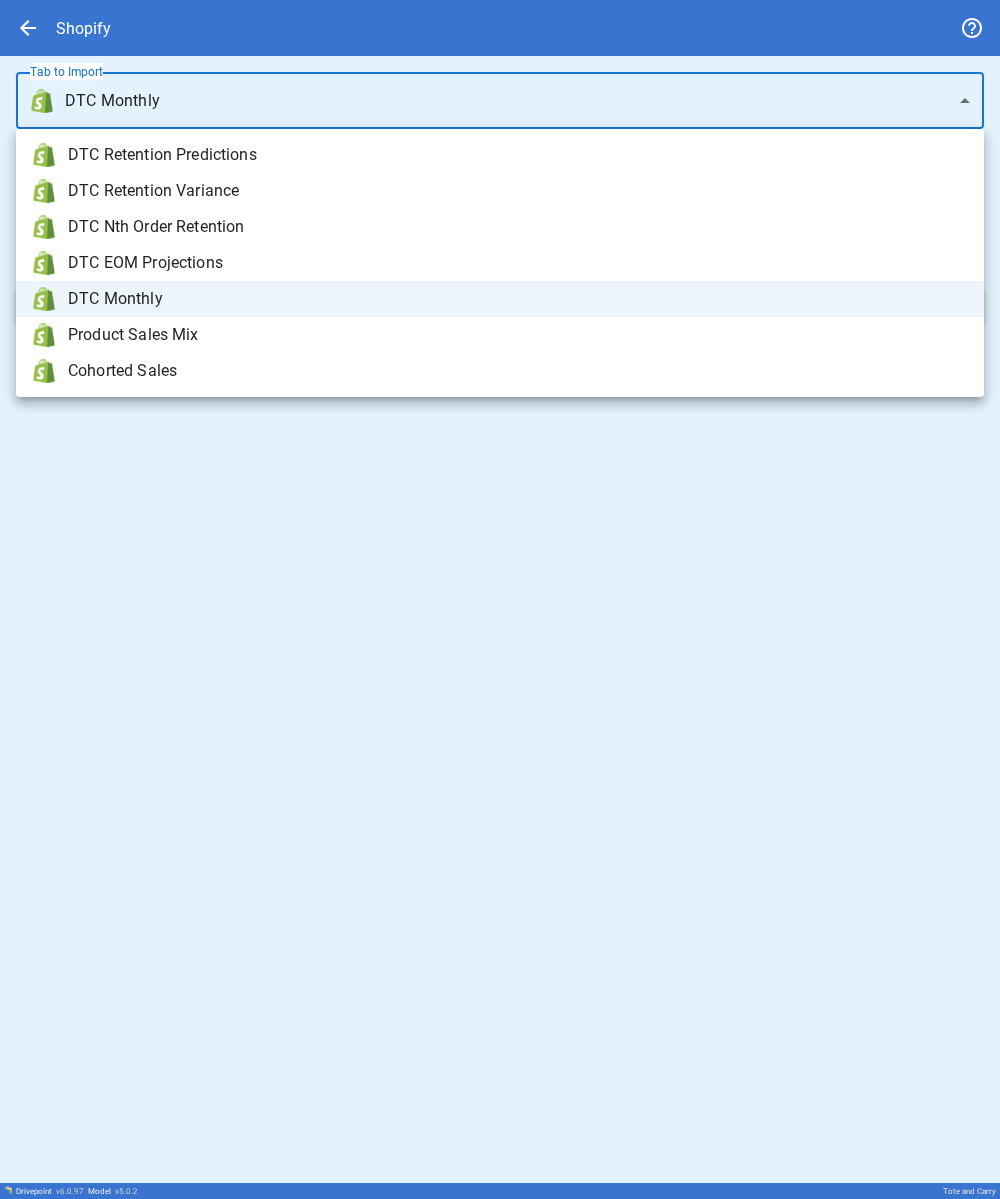 click on "DTC Retention Predictions" at bounding box center (518, 155) 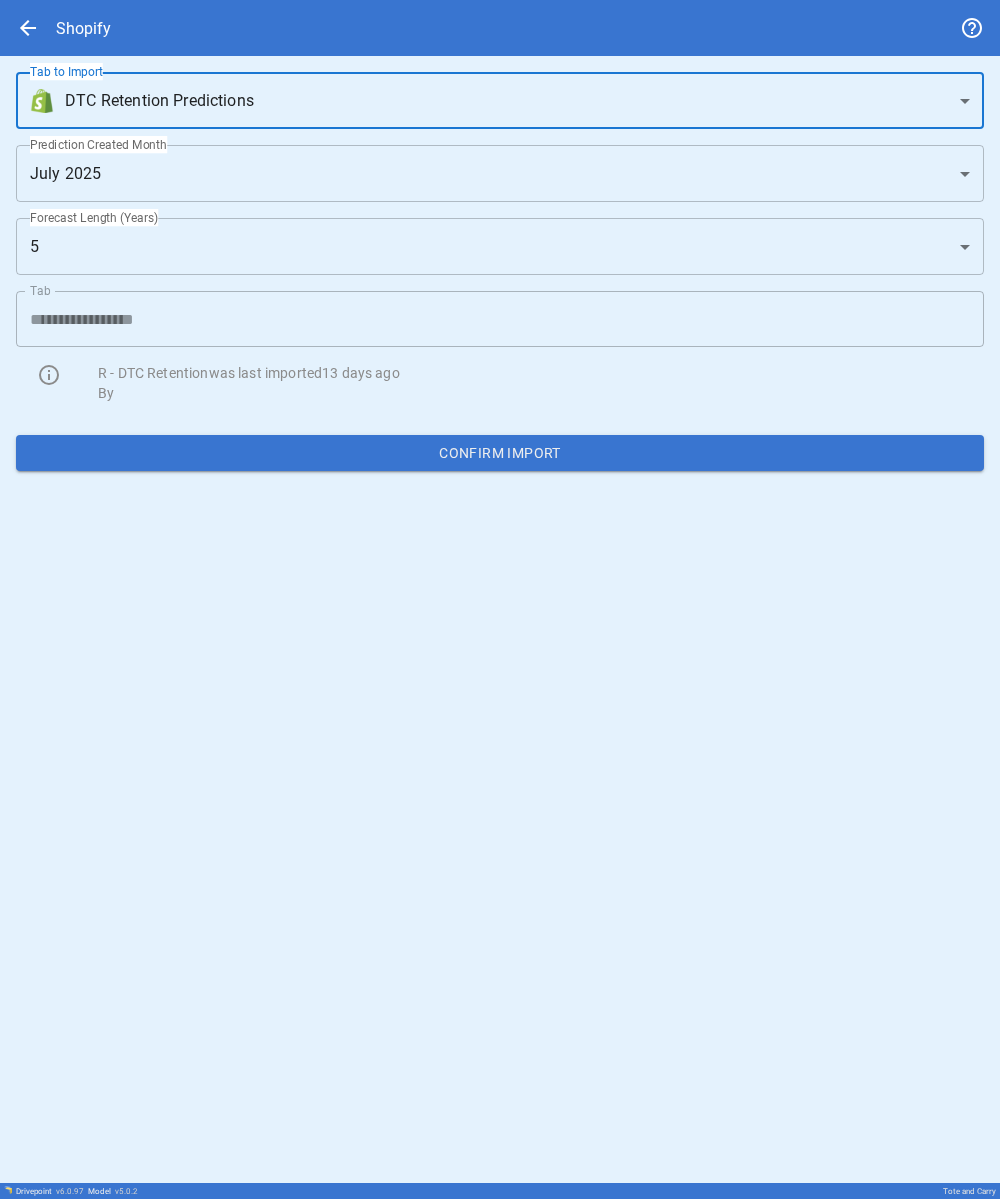click on "**********" at bounding box center (500, 599) 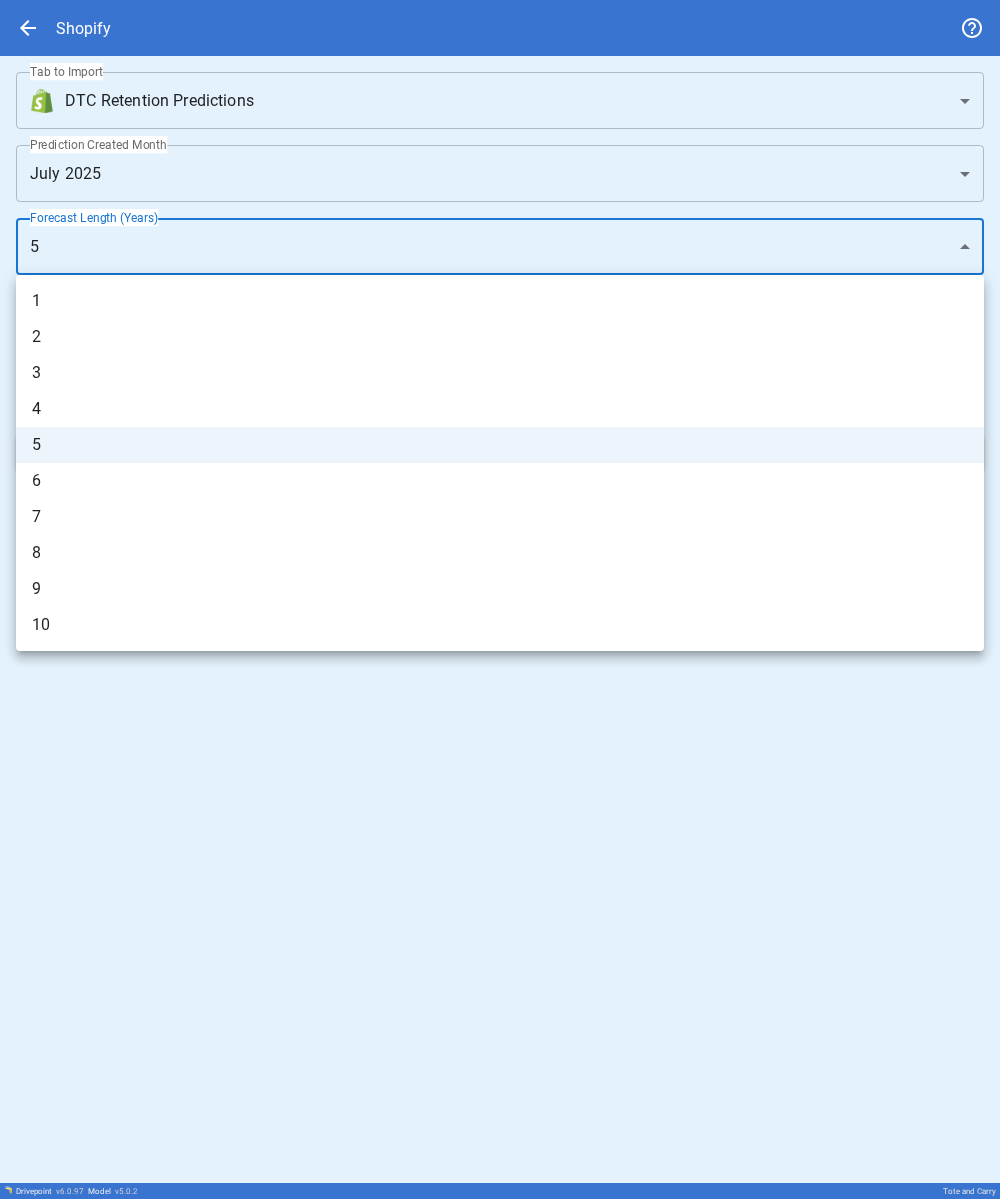 click on "6" at bounding box center (500, 301) 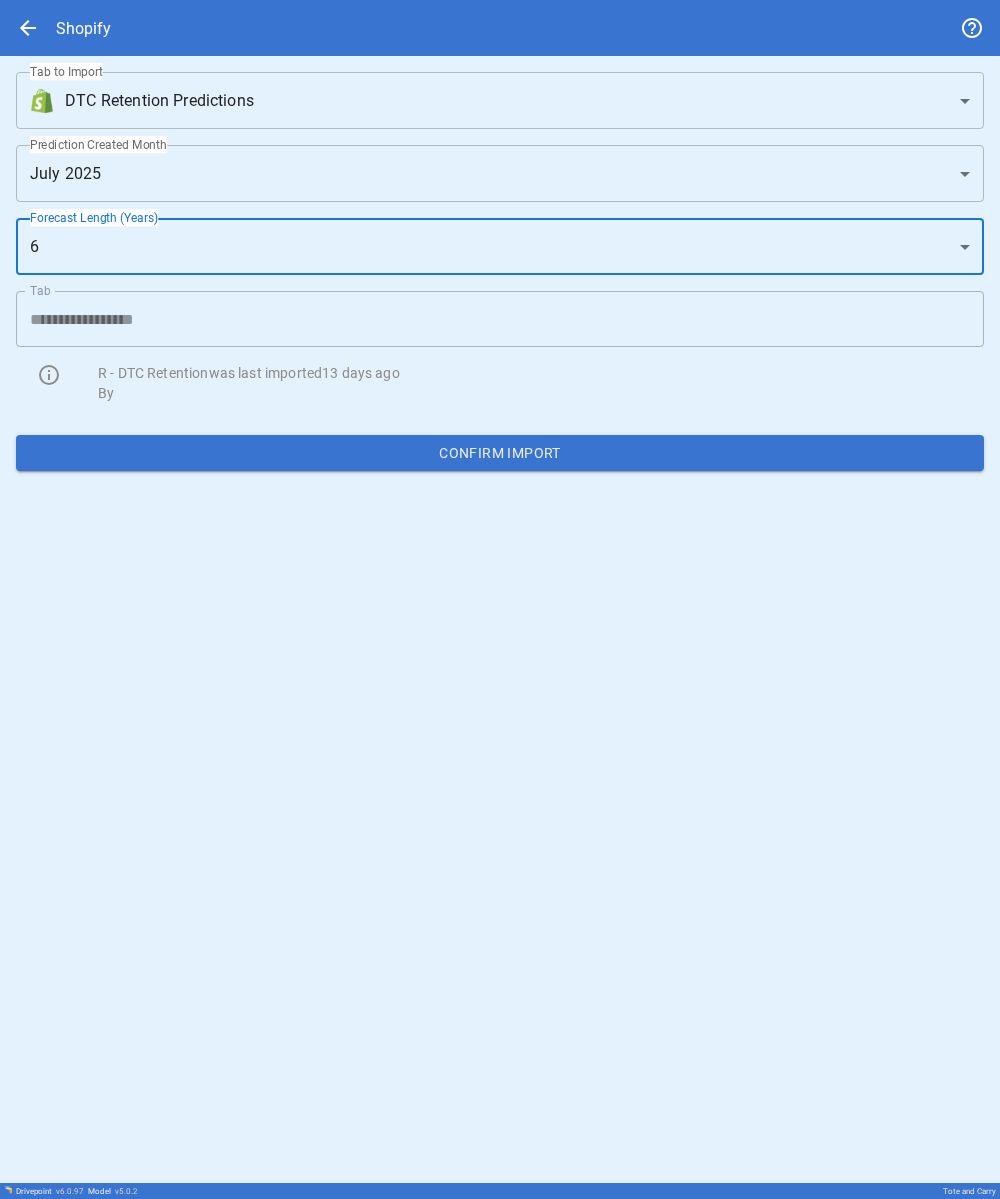 click on "Confirm Import" at bounding box center (500, 453) 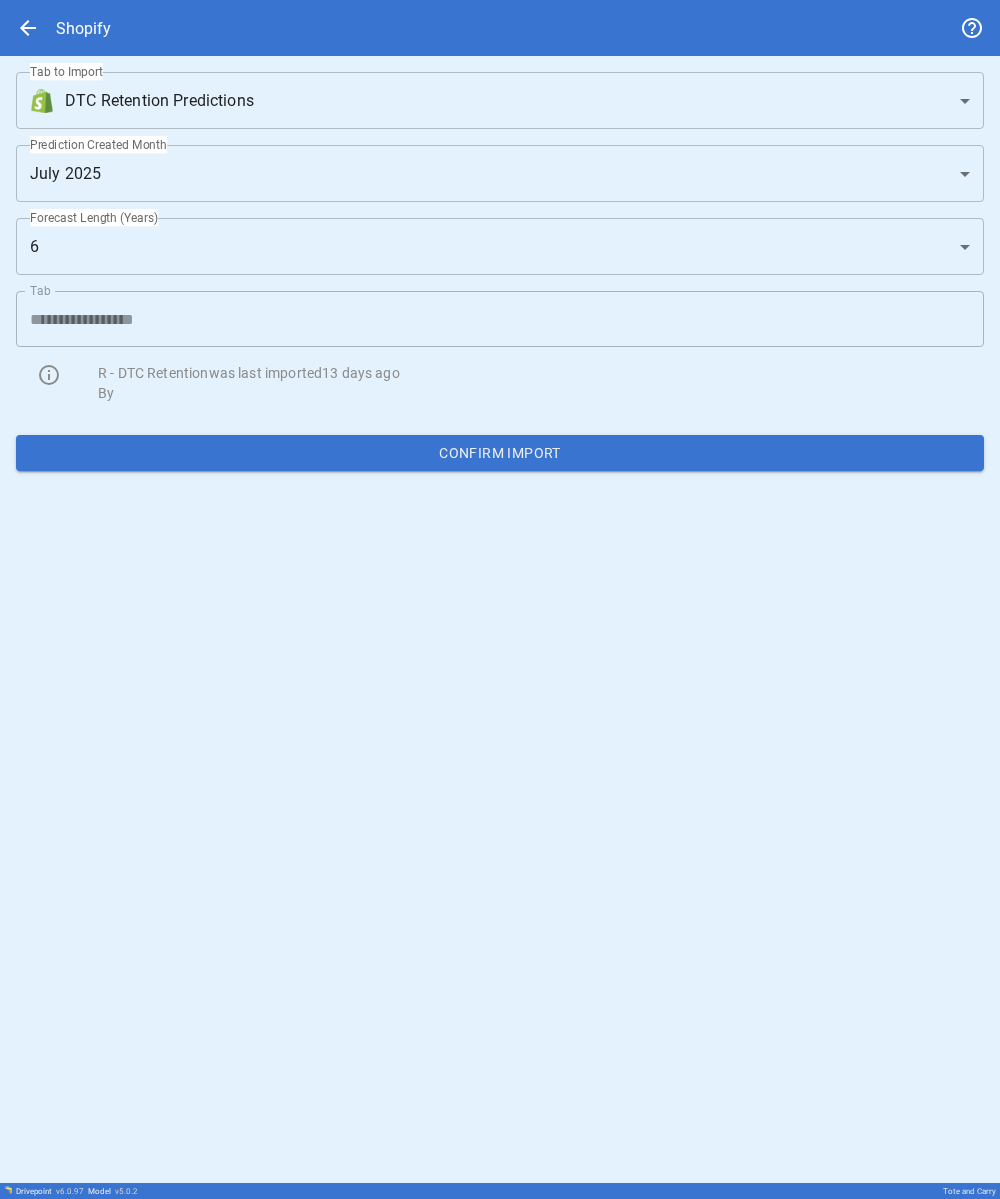 click on "**********" at bounding box center (500, 599) 